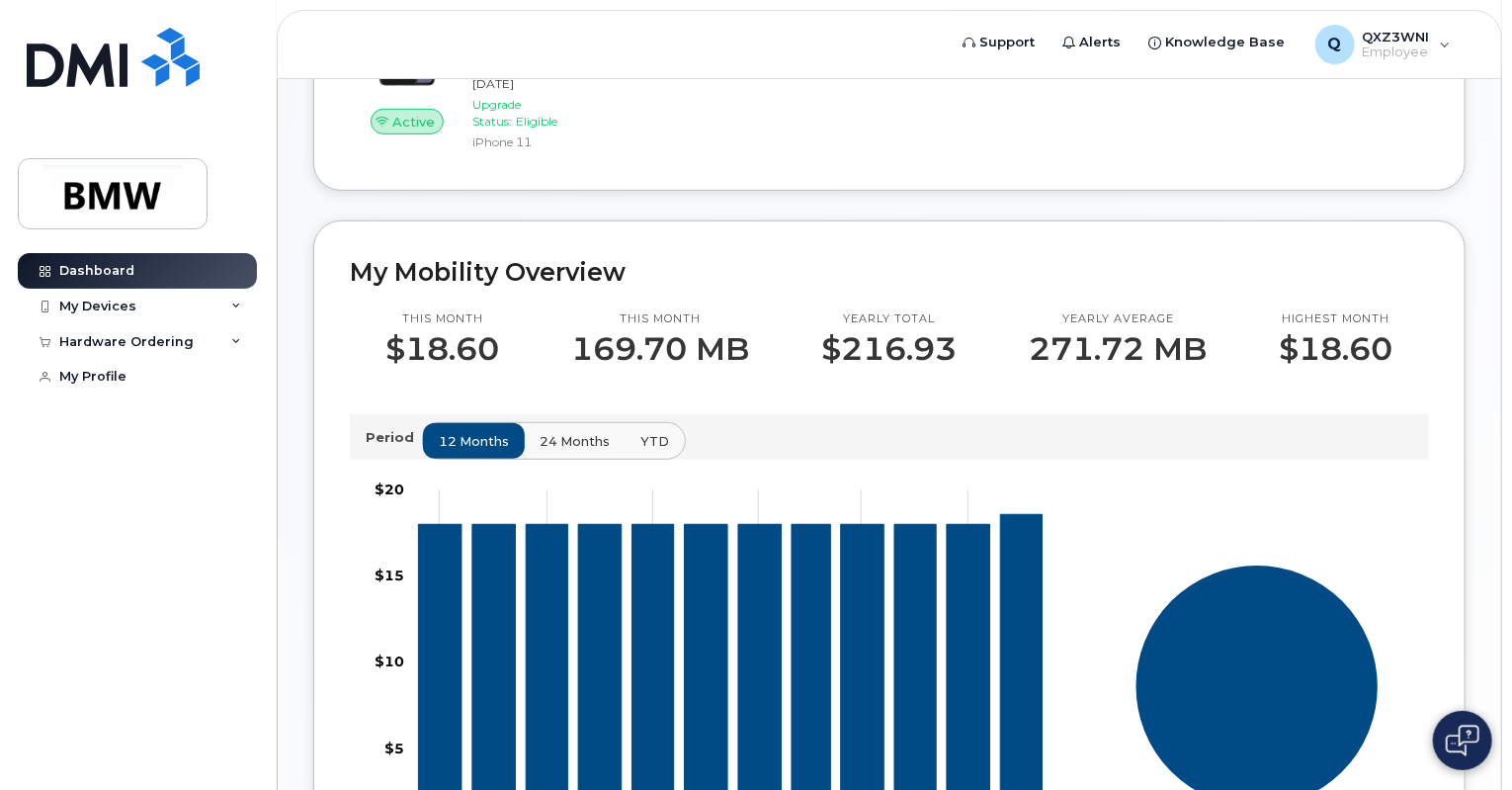 scroll, scrollTop: 398, scrollLeft: 0, axis: vertical 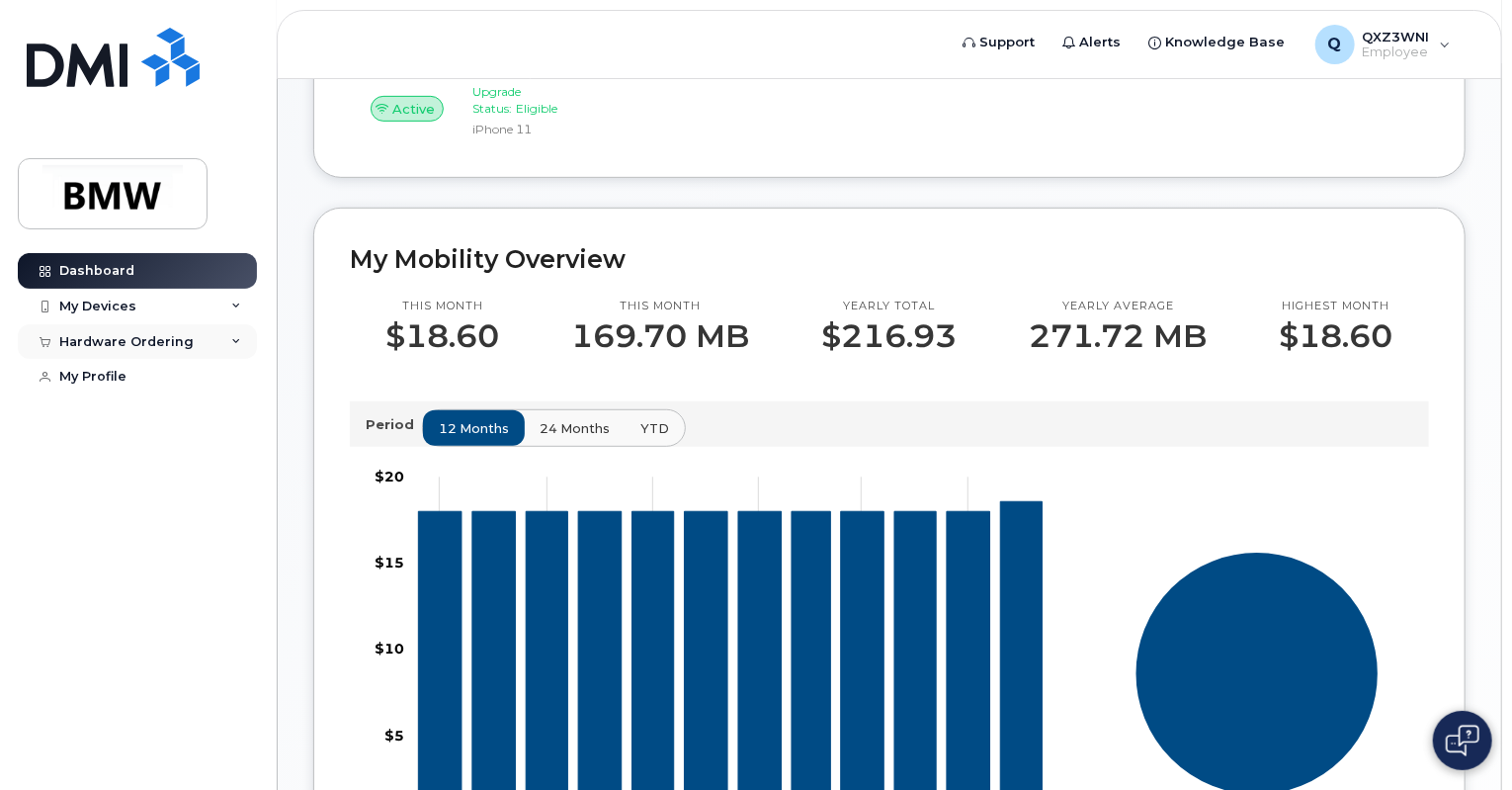 click on "Hardware Ordering" 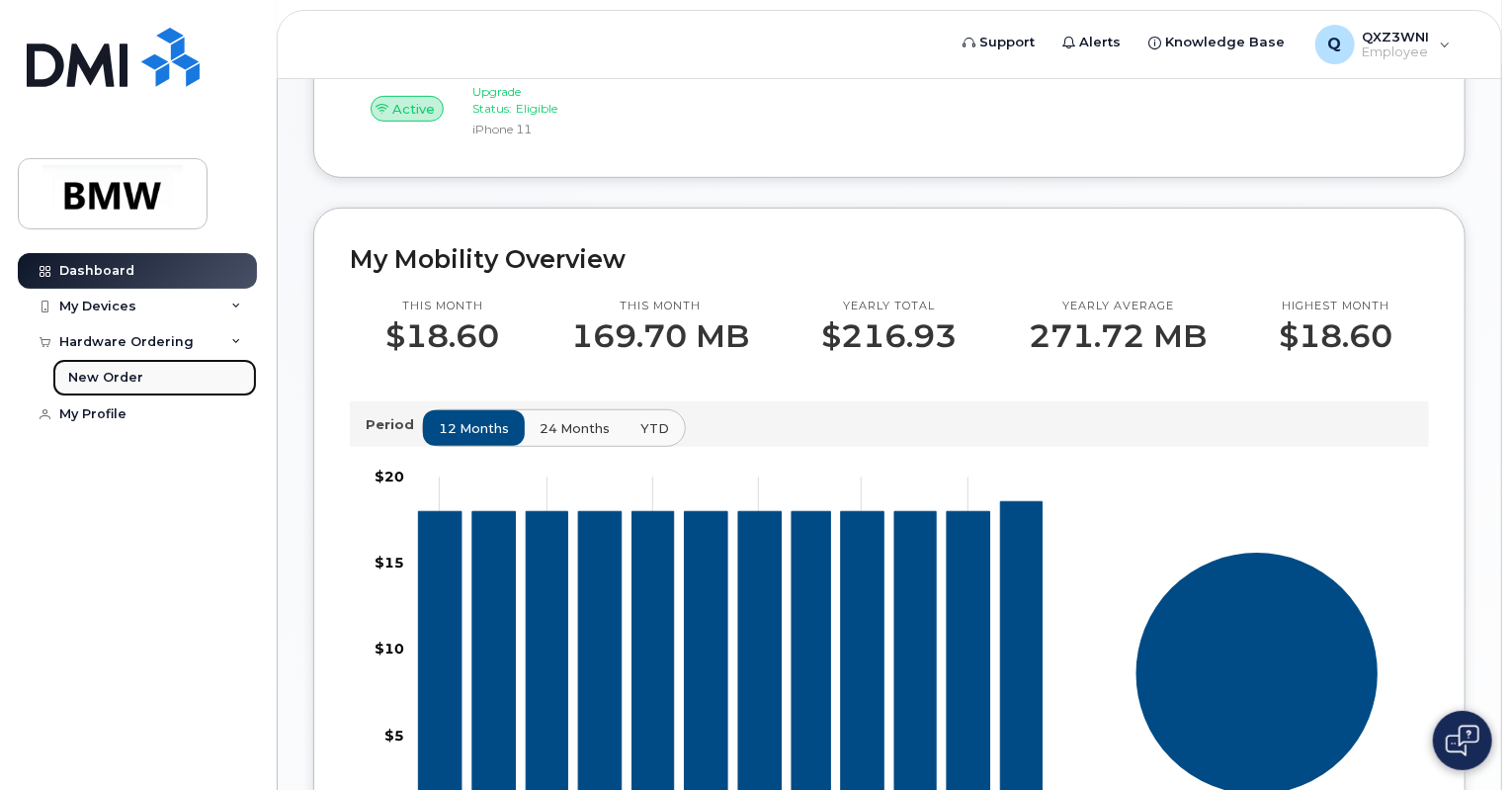 click on "New Order" 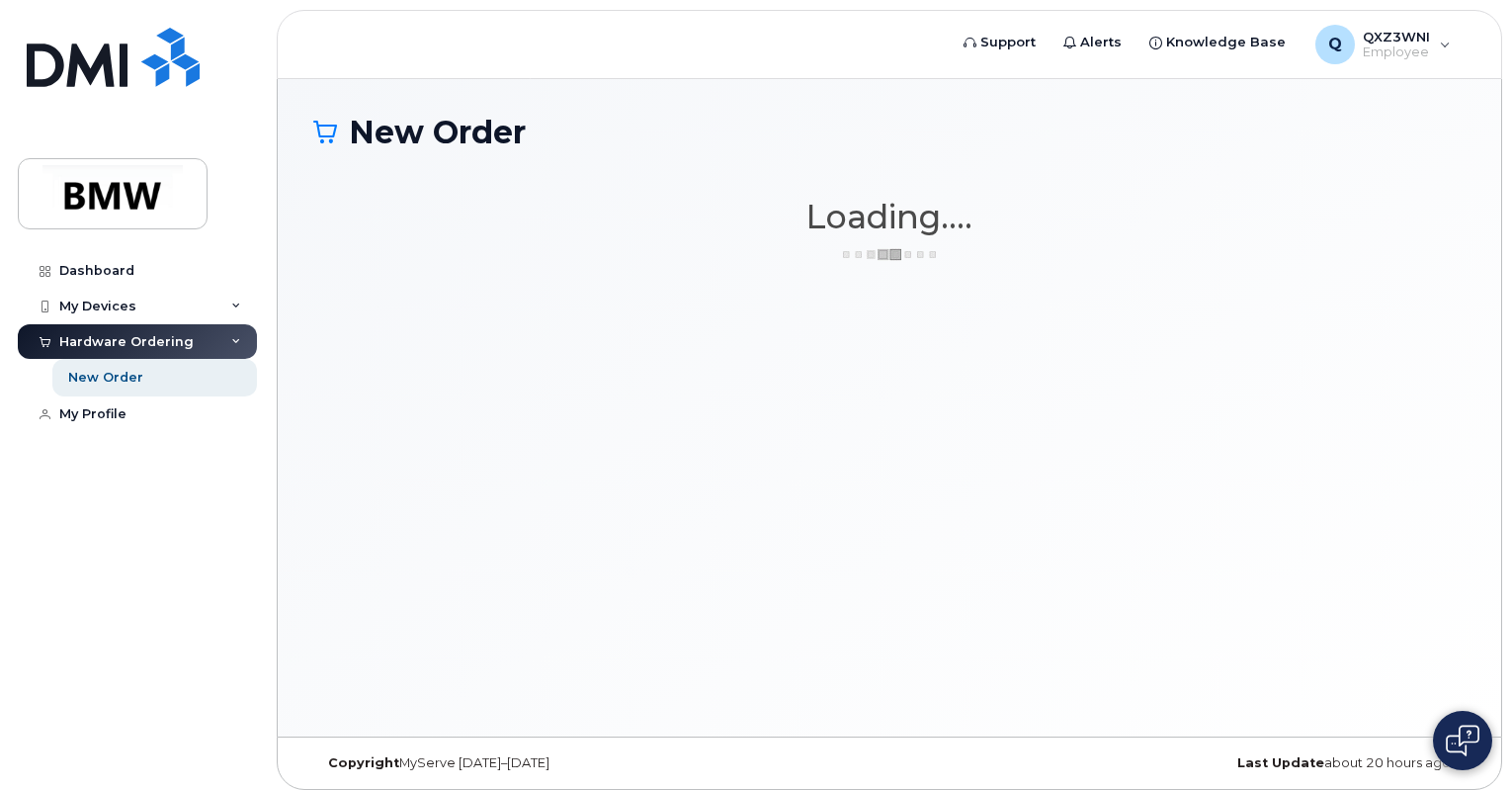scroll, scrollTop: 0, scrollLeft: 0, axis: both 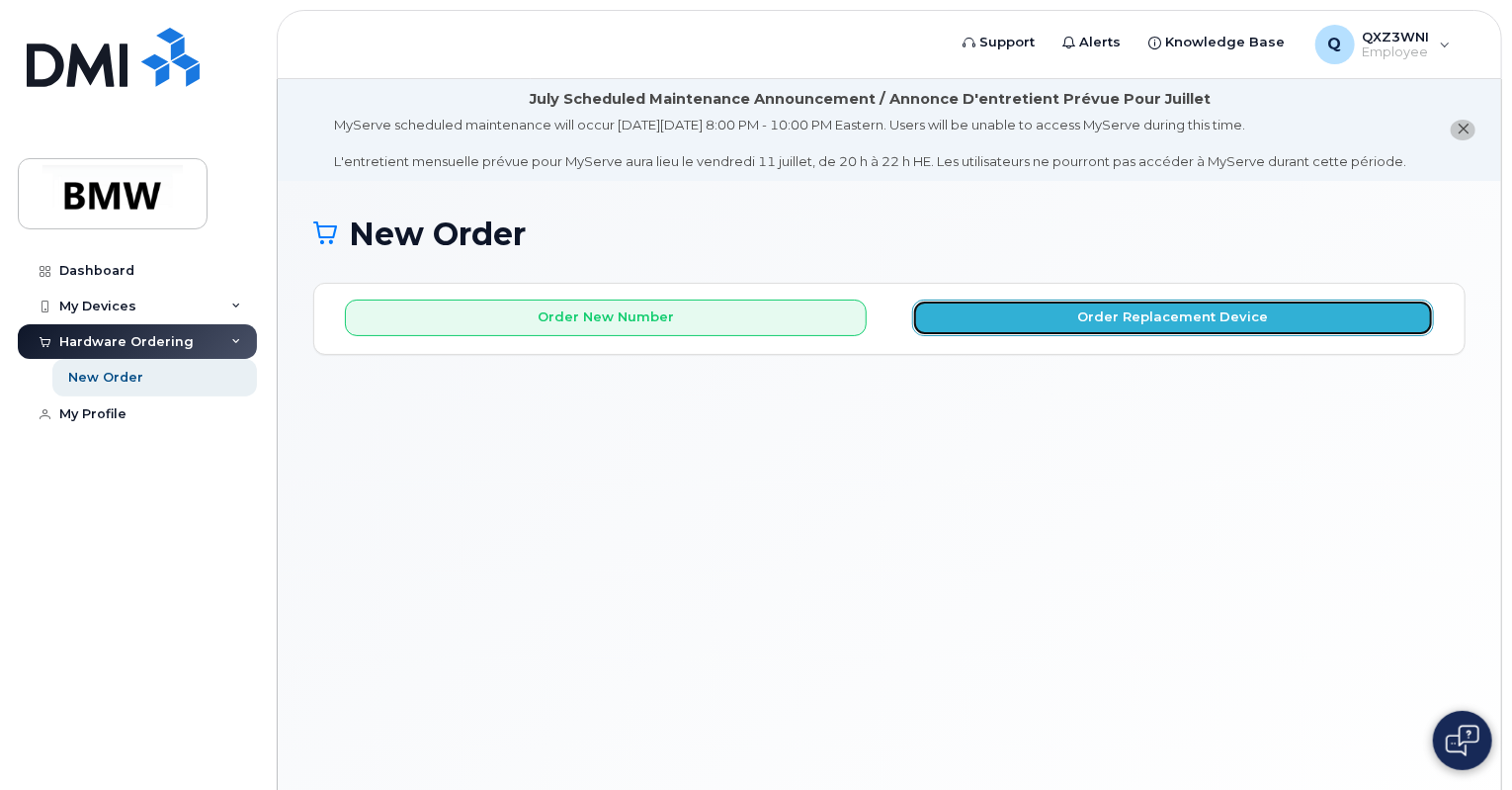 click on "Order Replacement Device" 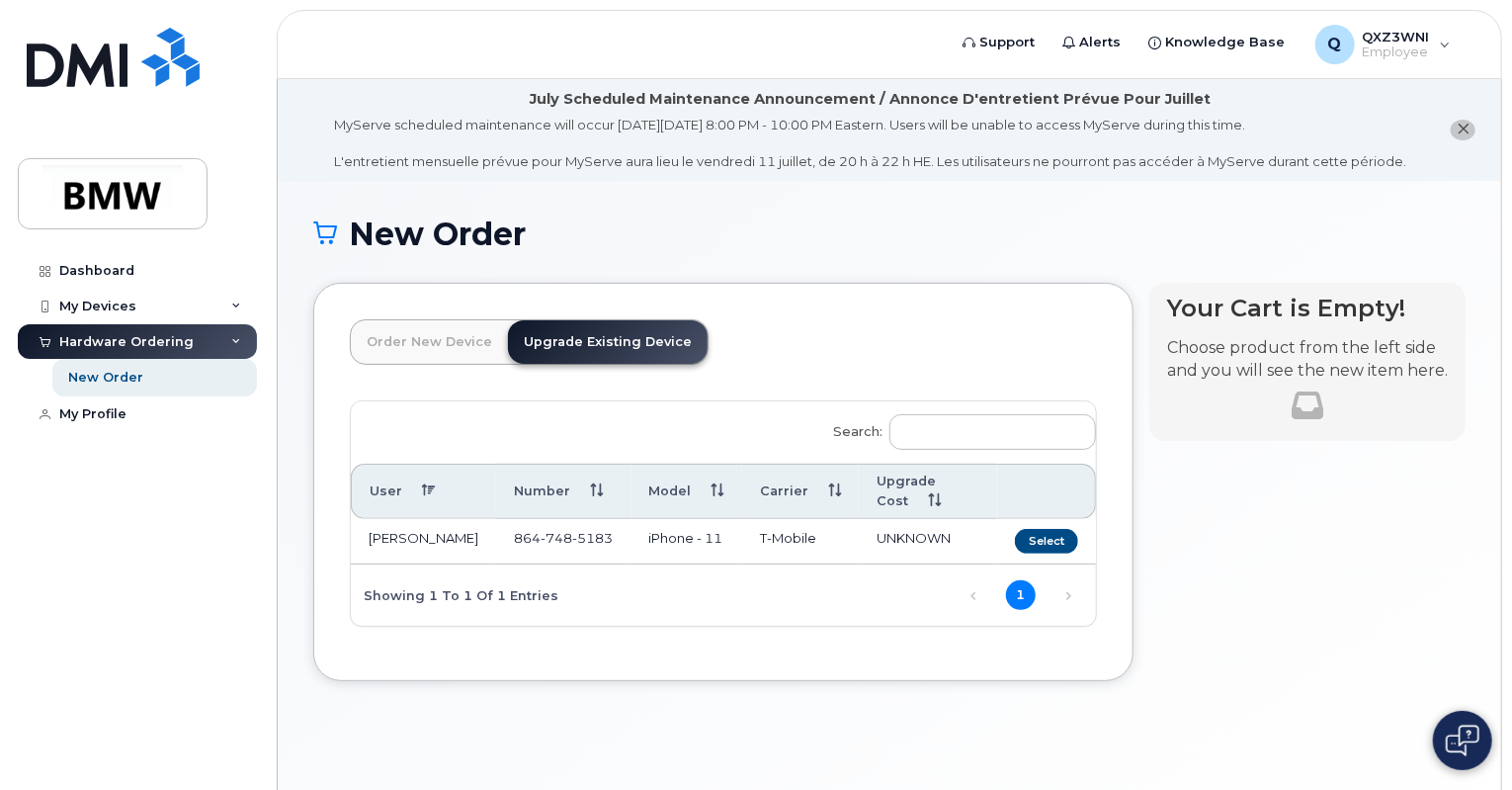 click on "Upgrade Existing Device" 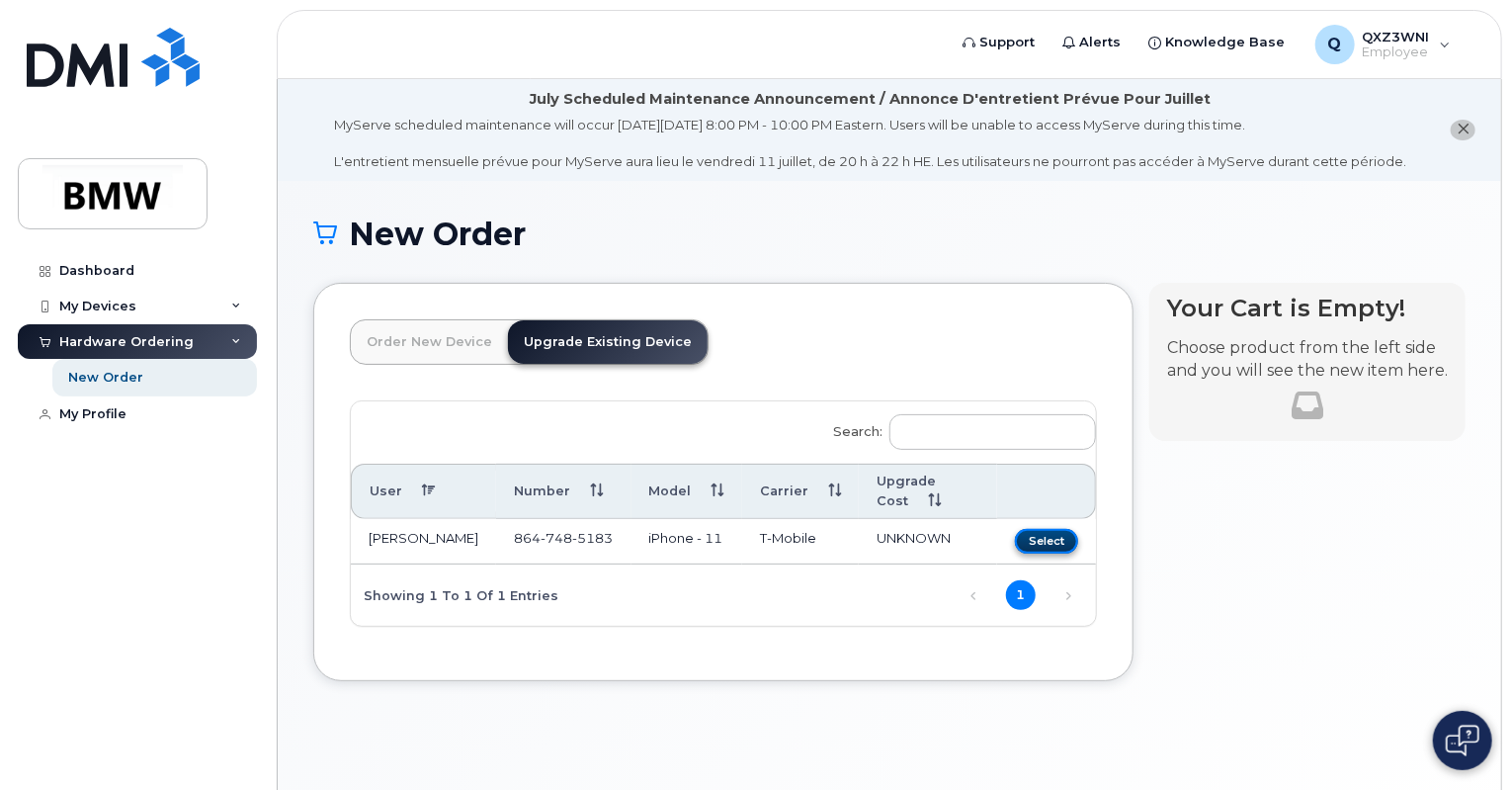 click on "Select" 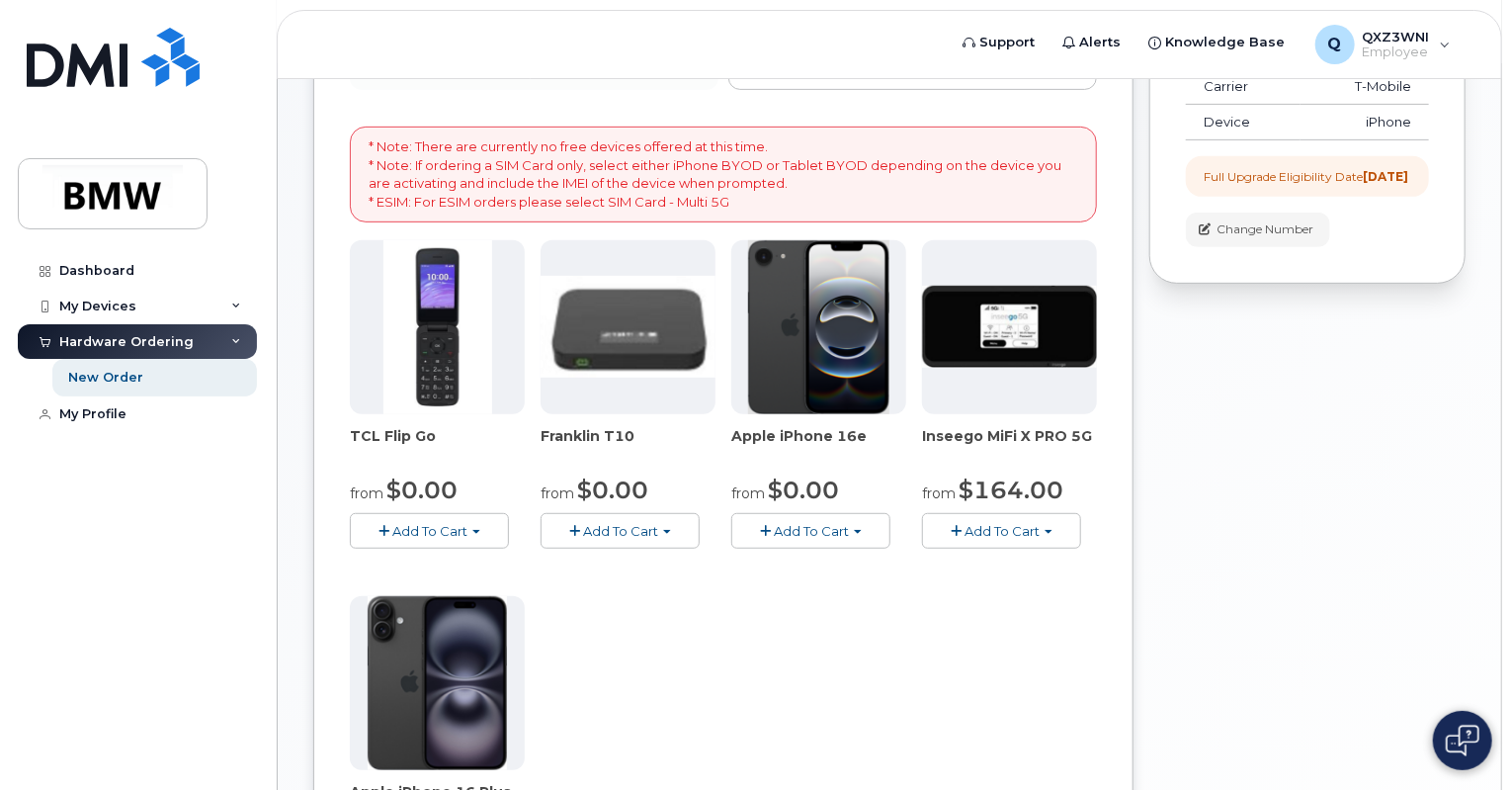 scroll, scrollTop: 360, scrollLeft: 0, axis: vertical 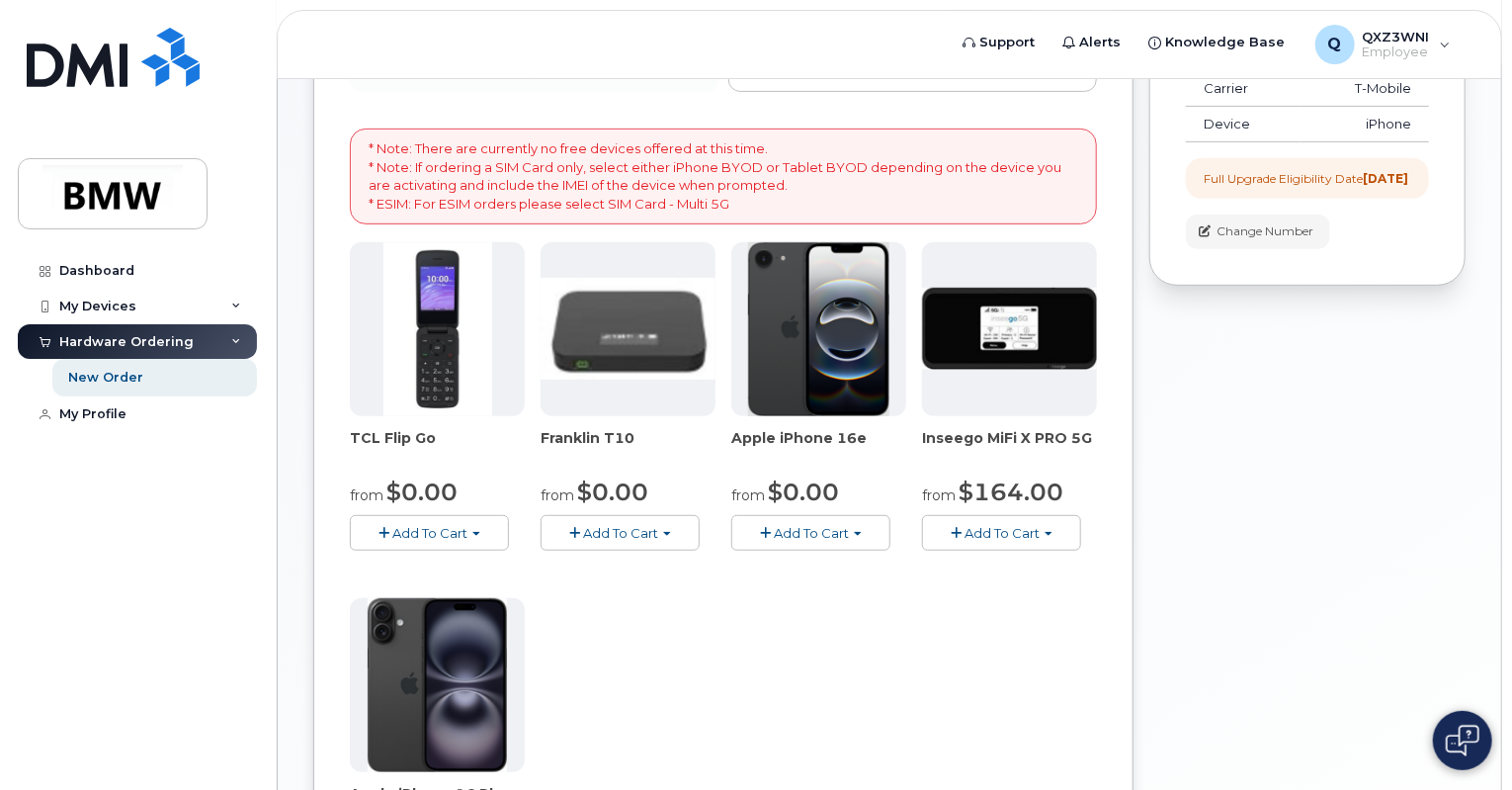 click on "Add To Cart" 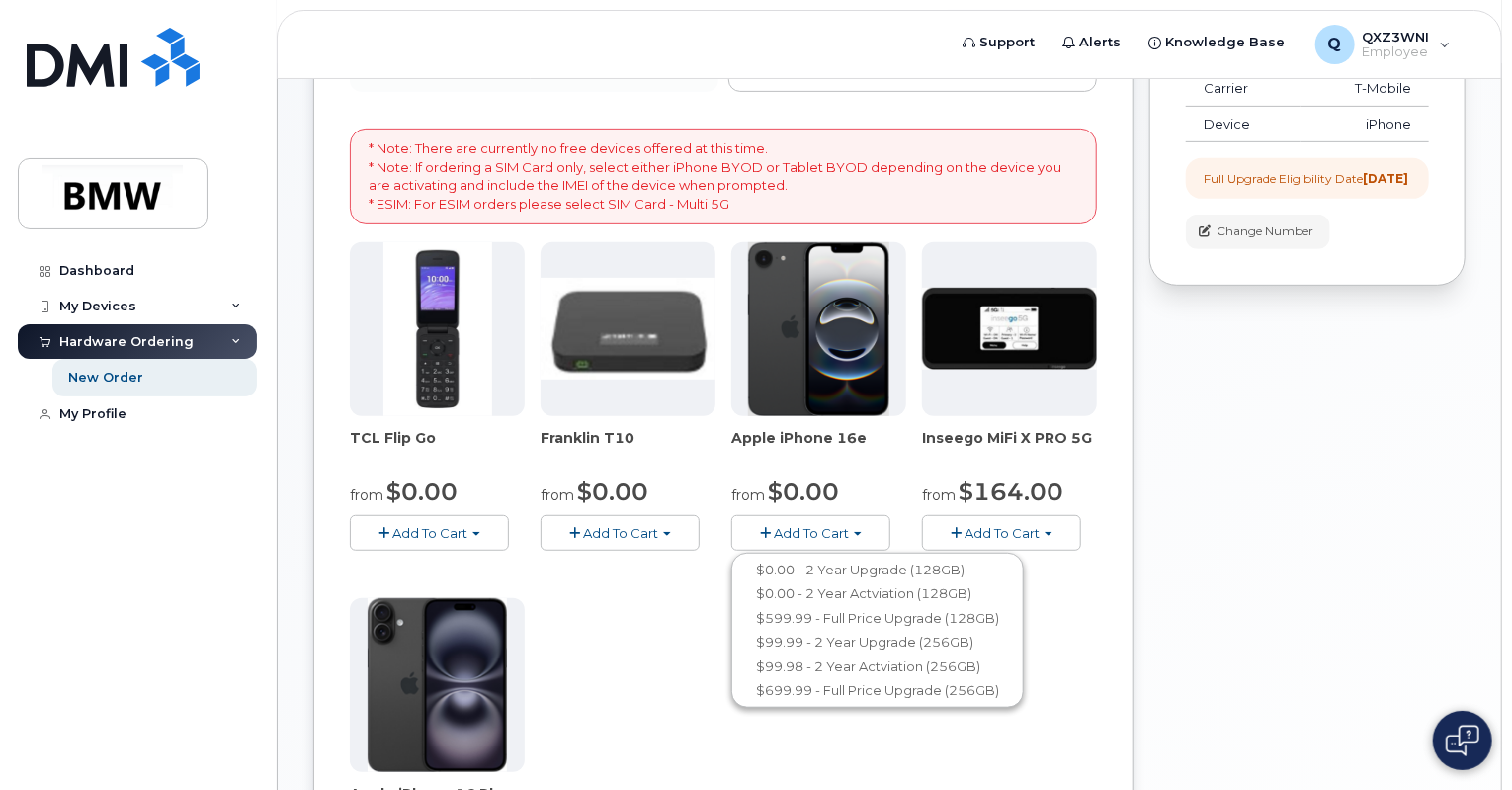 click 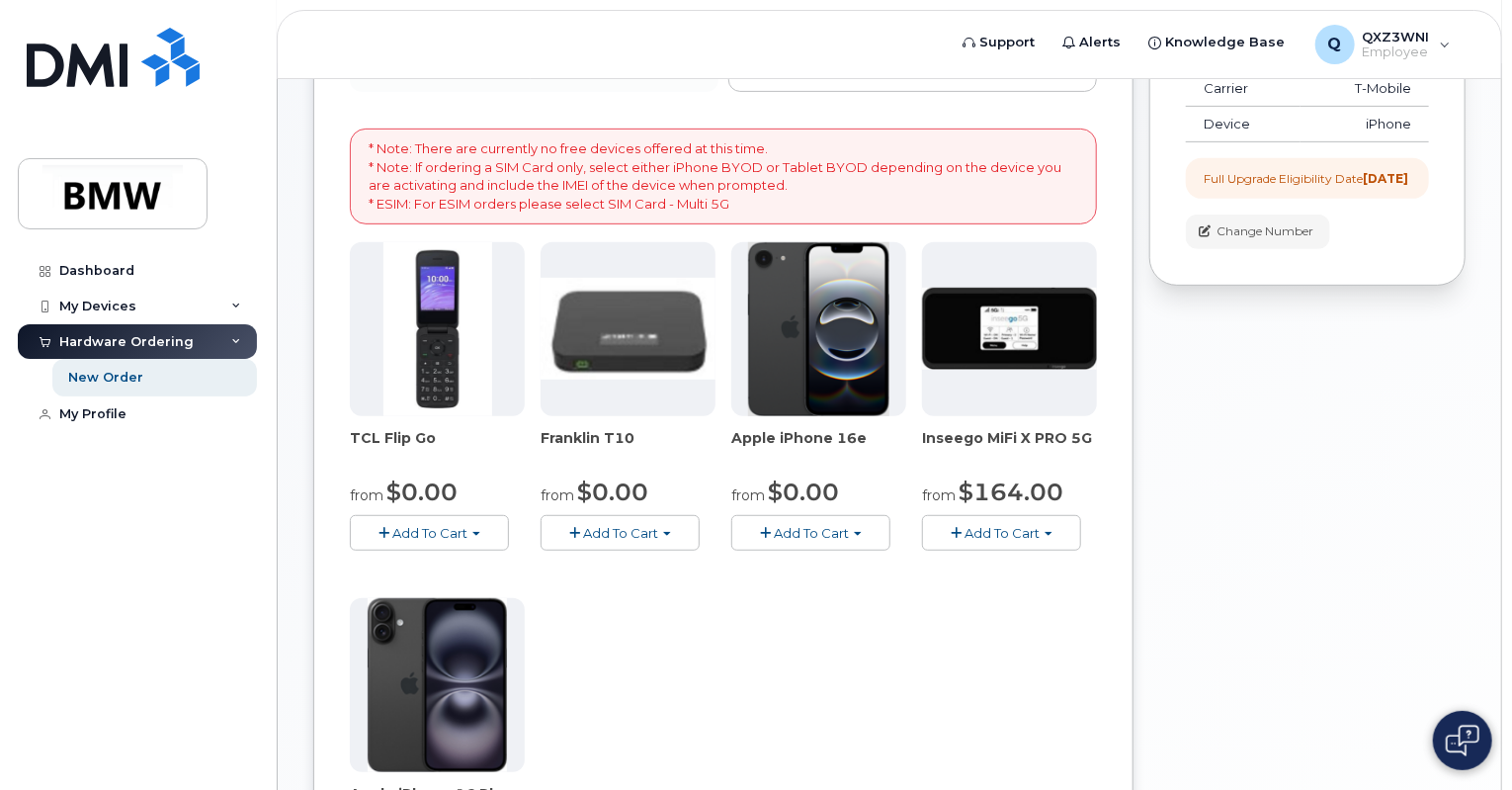 click 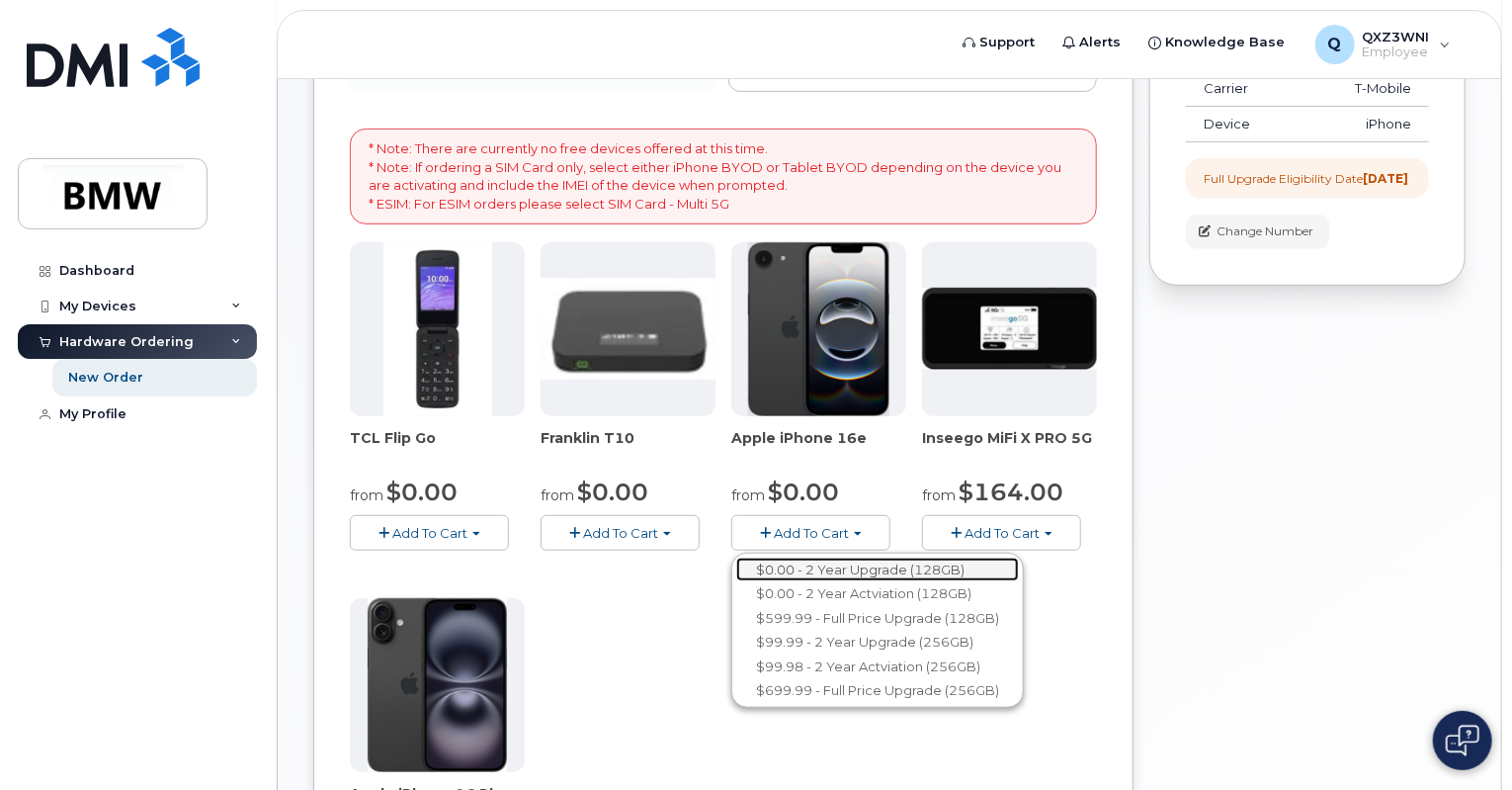 click on "$0.00 - 2 Year Upgrade (128GB)" 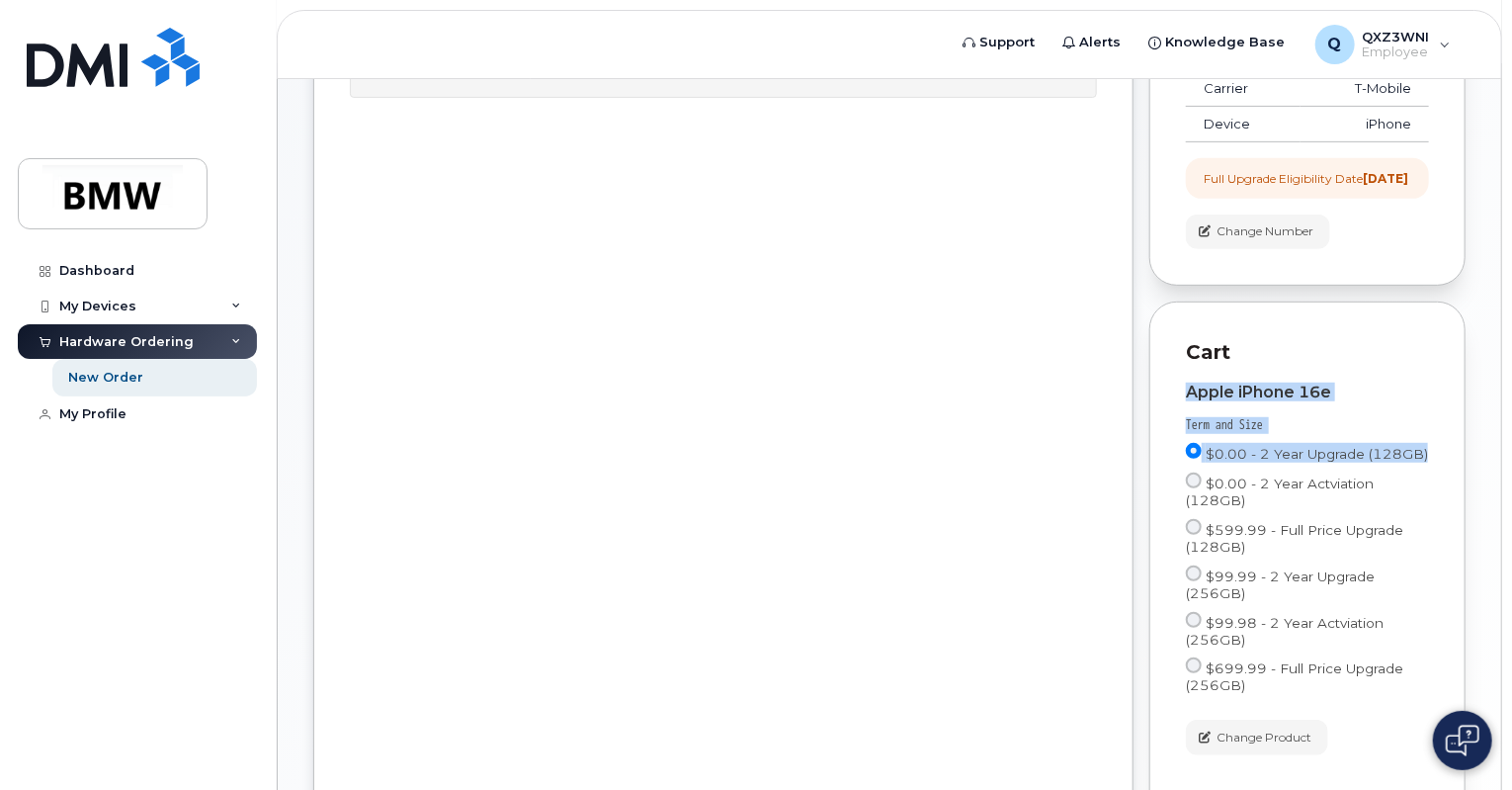 drag, startPoint x: 1508, startPoint y: 455, endPoint x: 1517, endPoint y: 364, distance: 91.44397 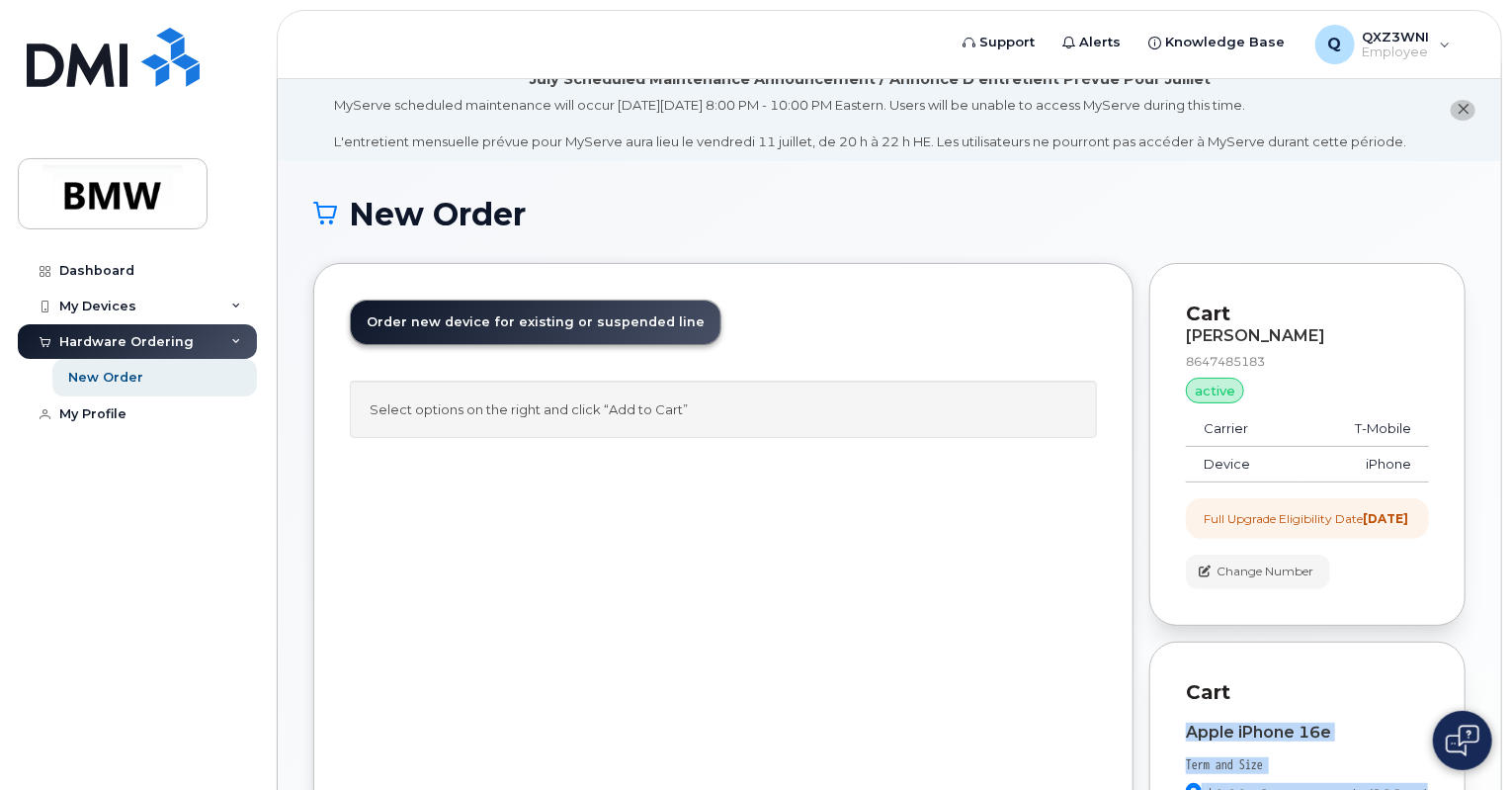 scroll, scrollTop: 0, scrollLeft: 0, axis: both 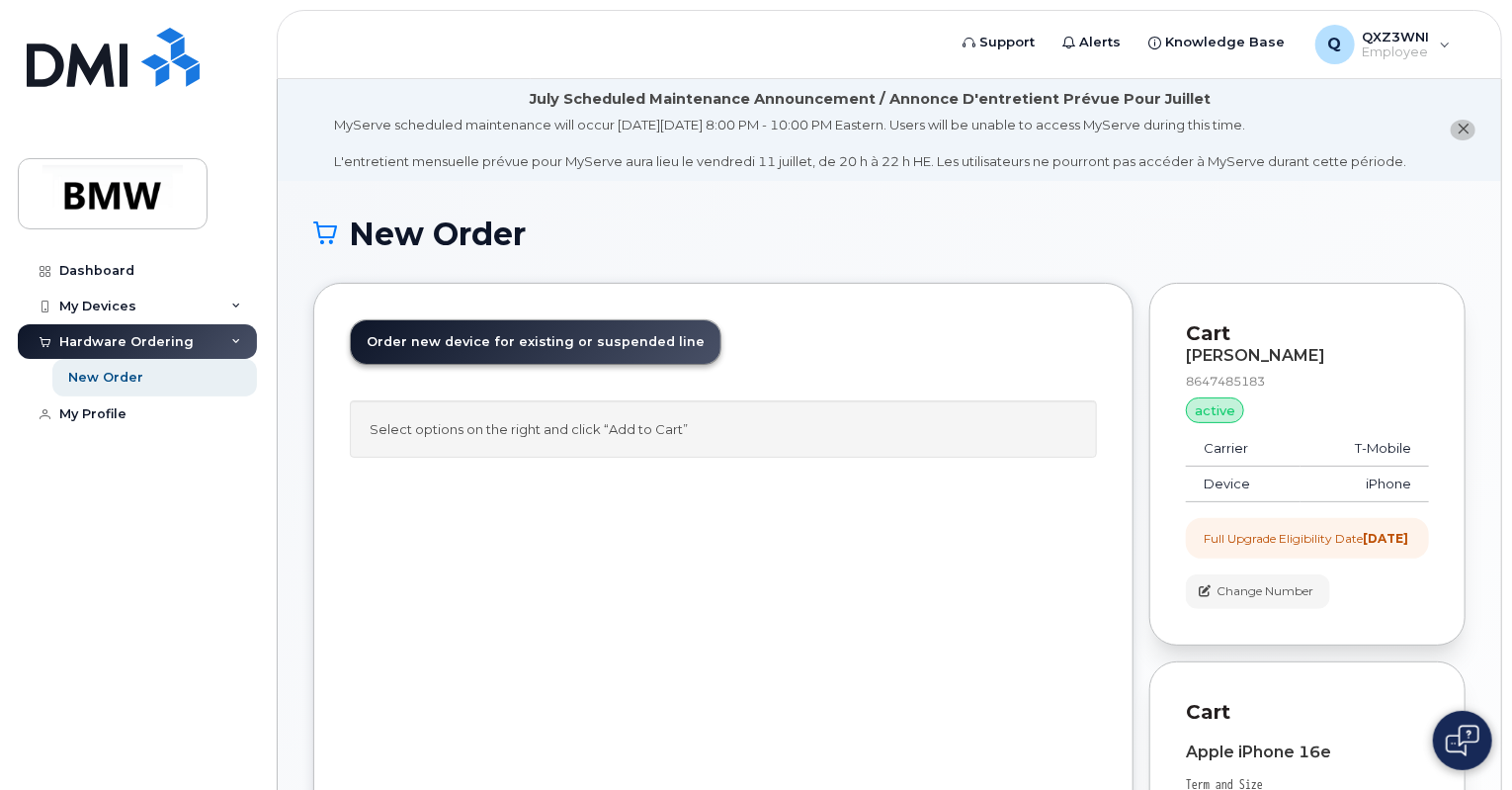 click on "New Order" 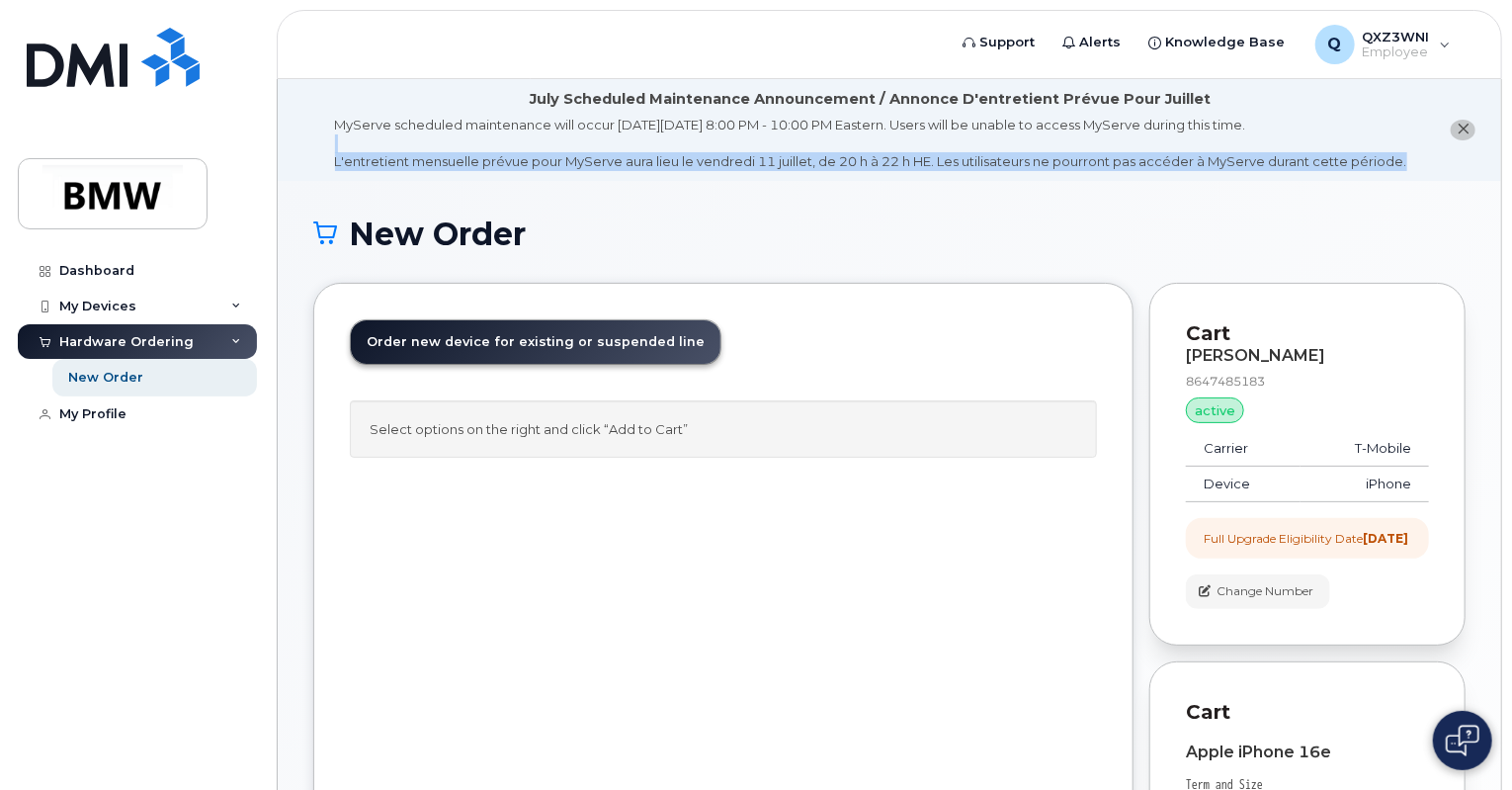 drag, startPoint x: 1229, startPoint y: 227, endPoint x: 1253, endPoint y: 122, distance: 107.70794 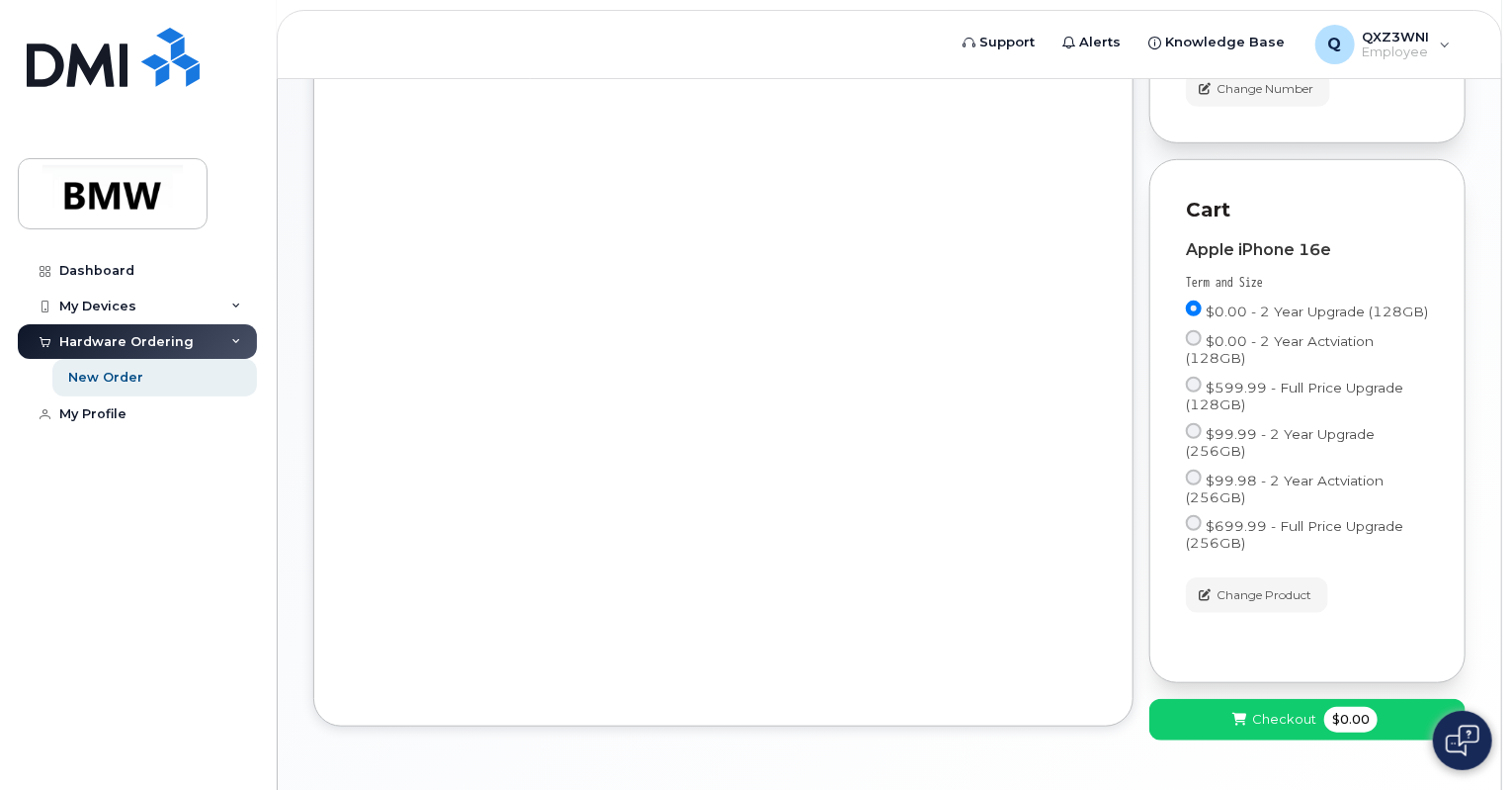 scroll, scrollTop: 583, scrollLeft: 0, axis: vertical 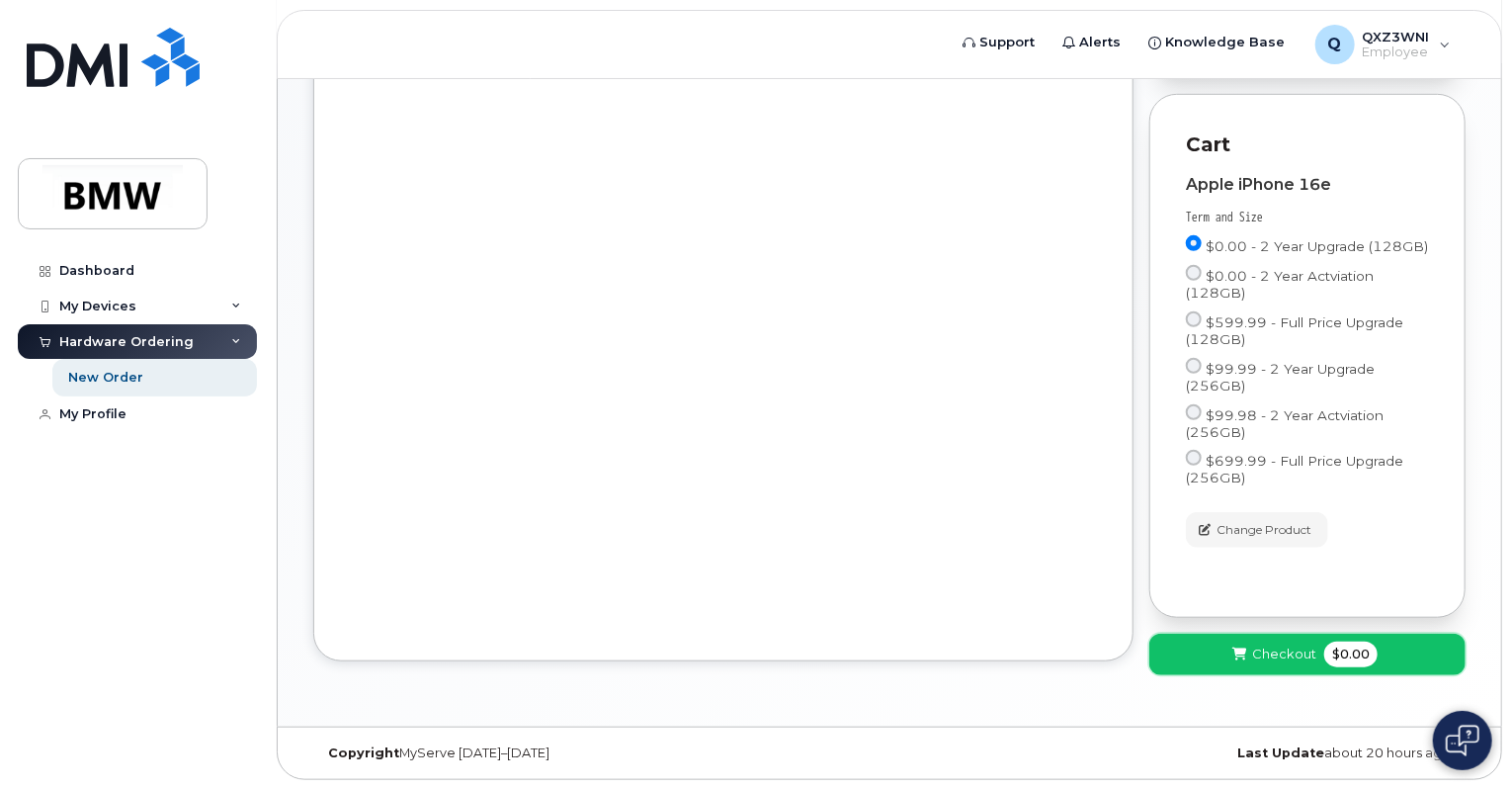 click on "Checkout
$0.00" 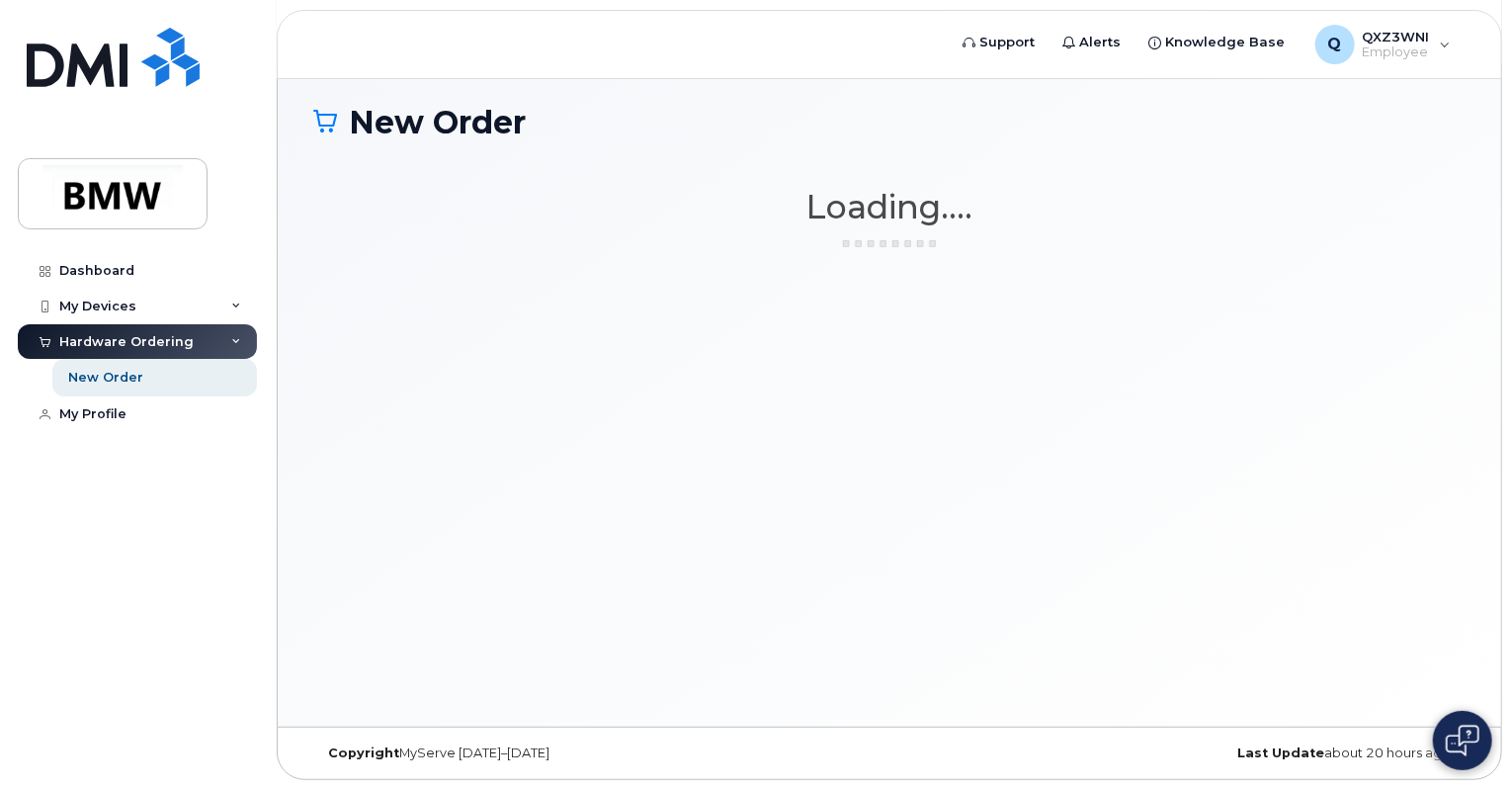 scroll, scrollTop: 111, scrollLeft: 0, axis: vertical 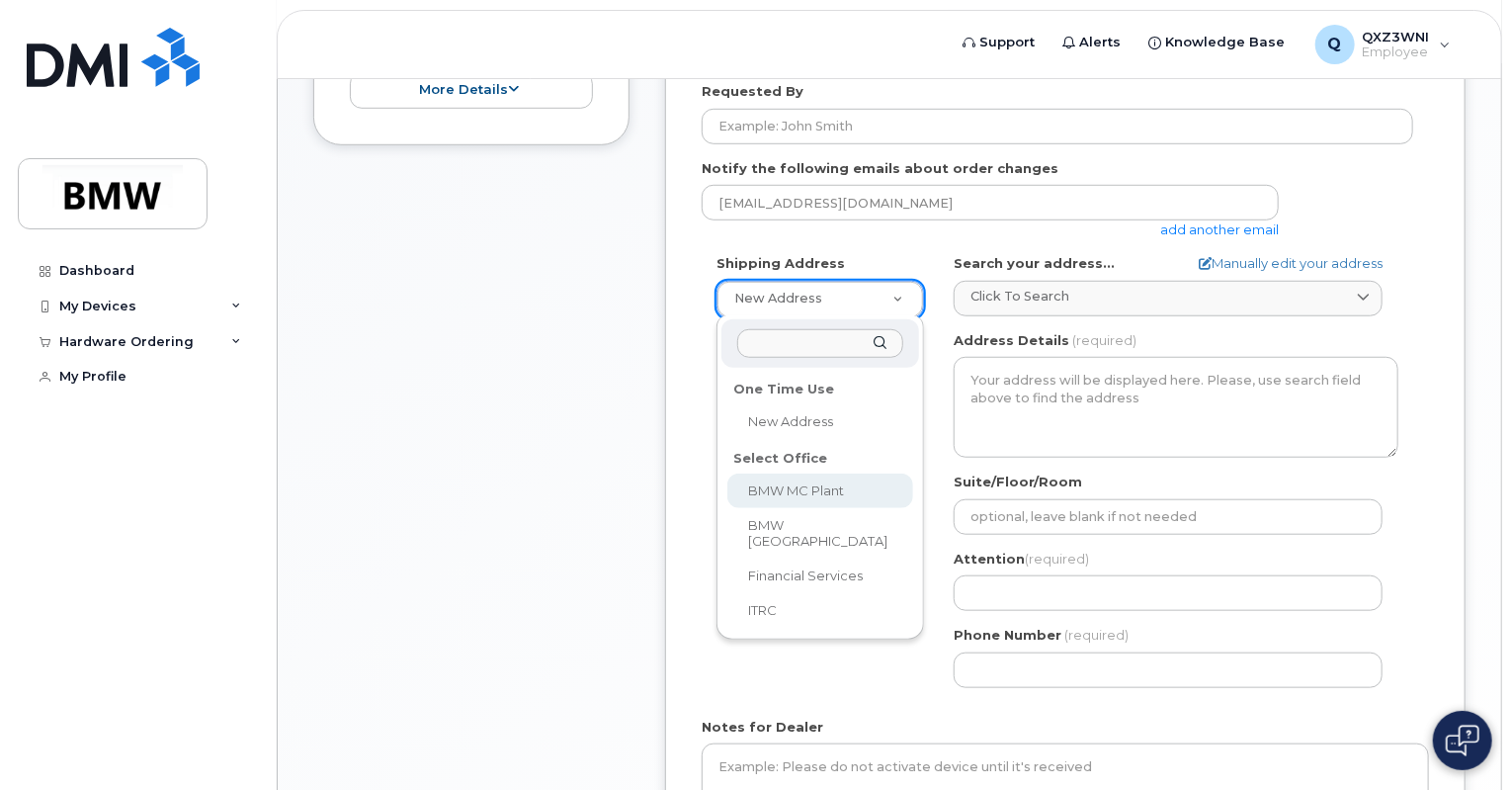 select 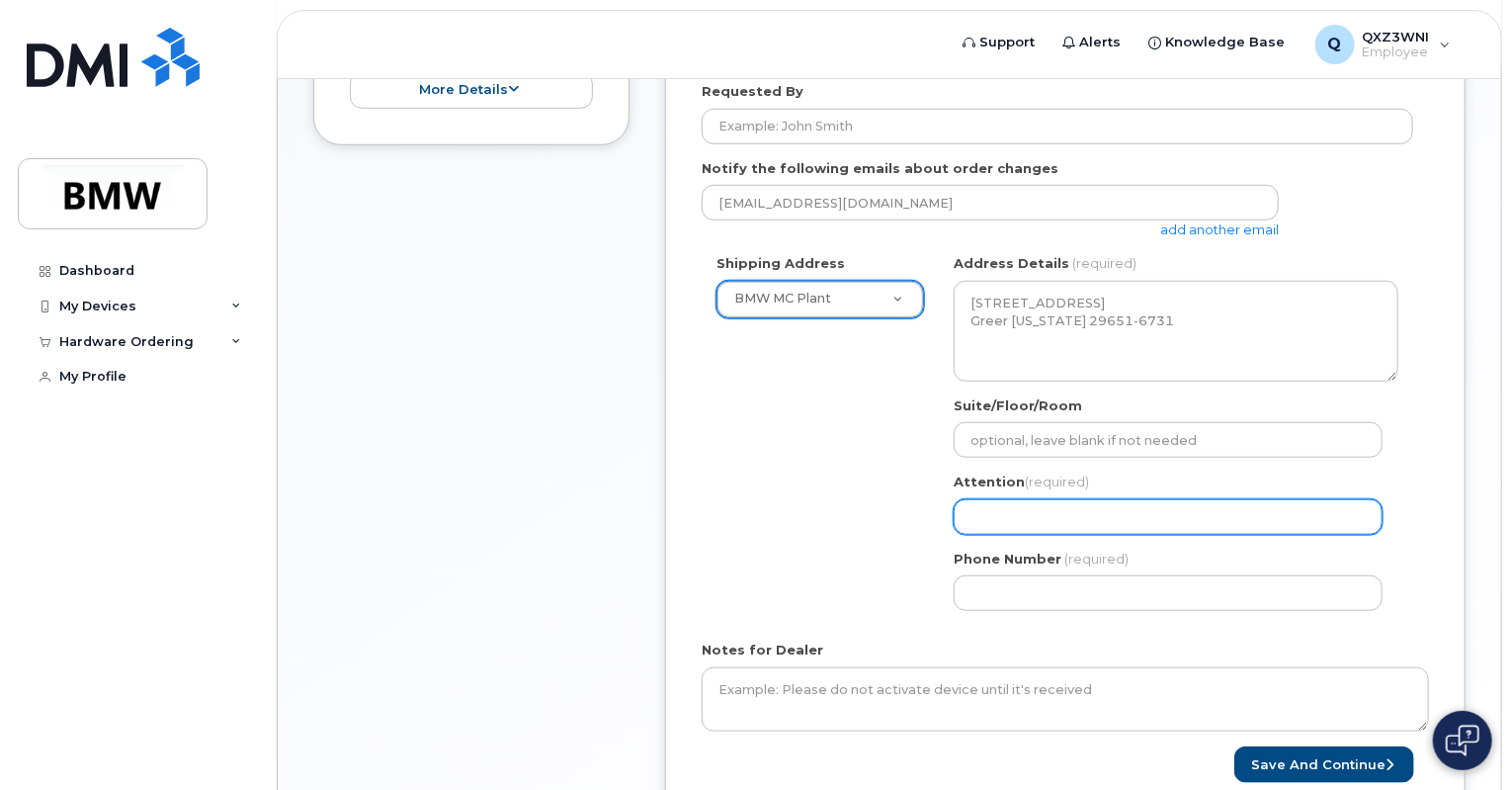 click on "Attention
(required)" 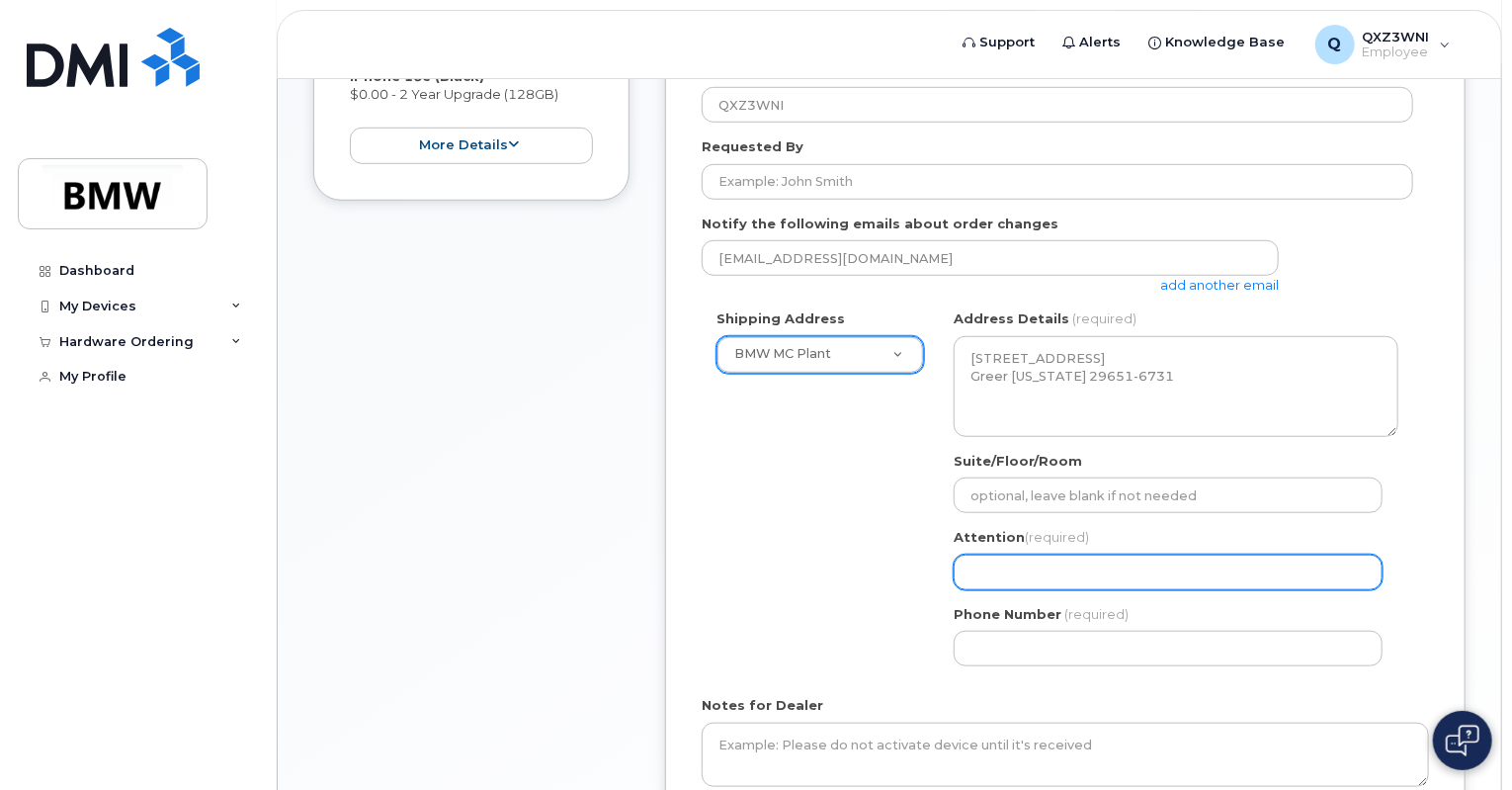 scroll, scrollTop: 585, scrollLeft: 0, axis: vertical 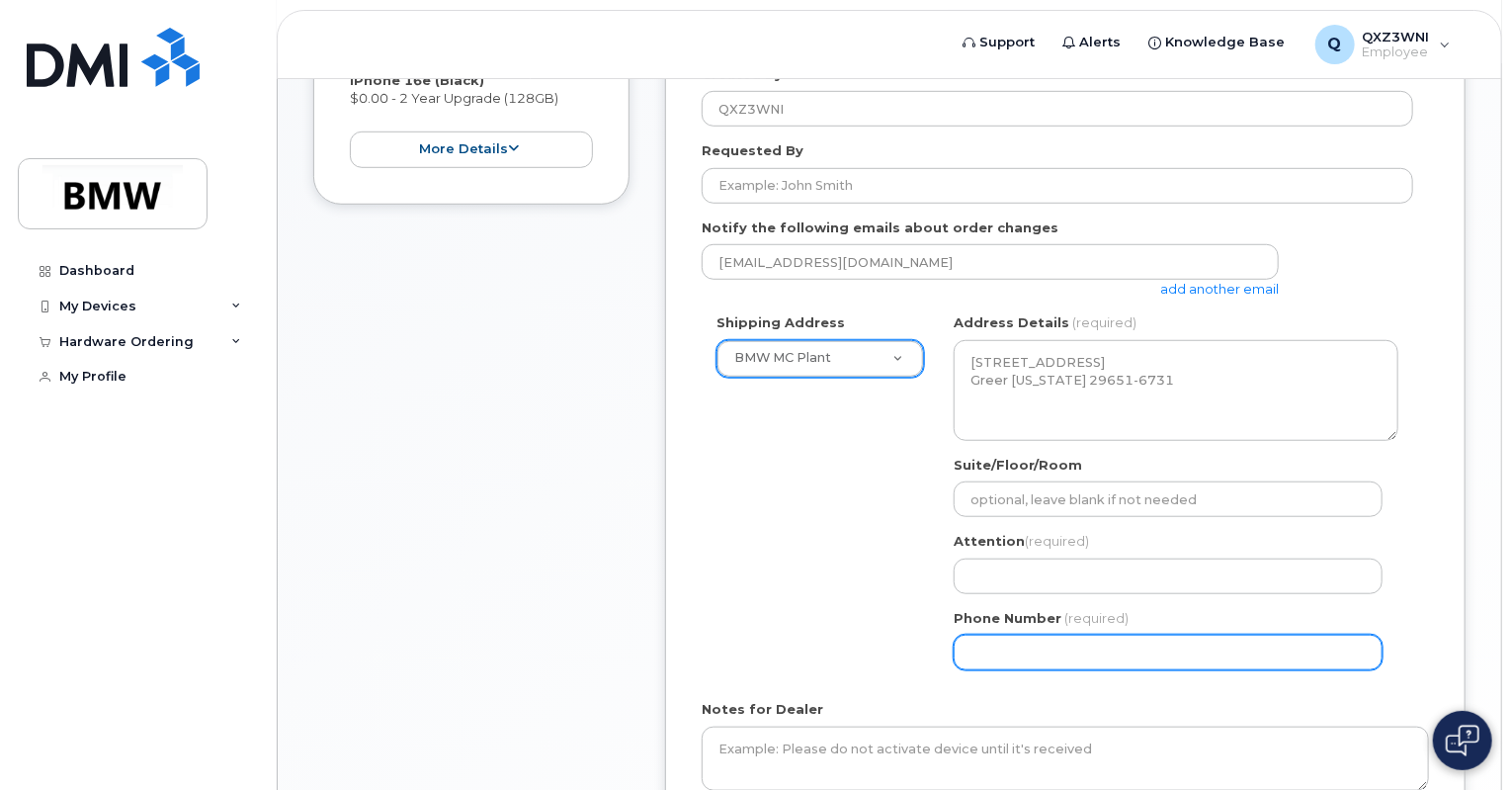 click on "Phone Number" 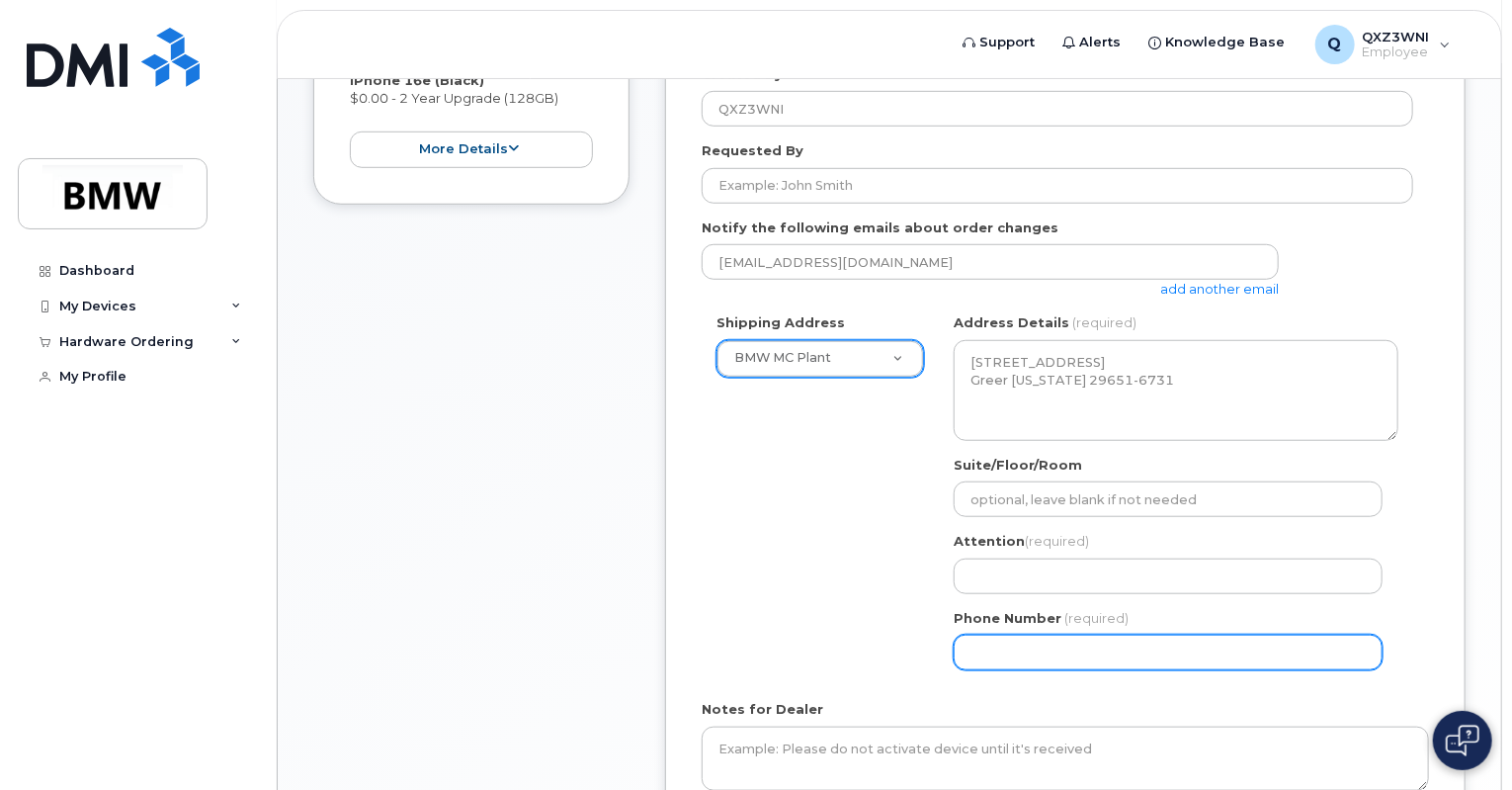 select 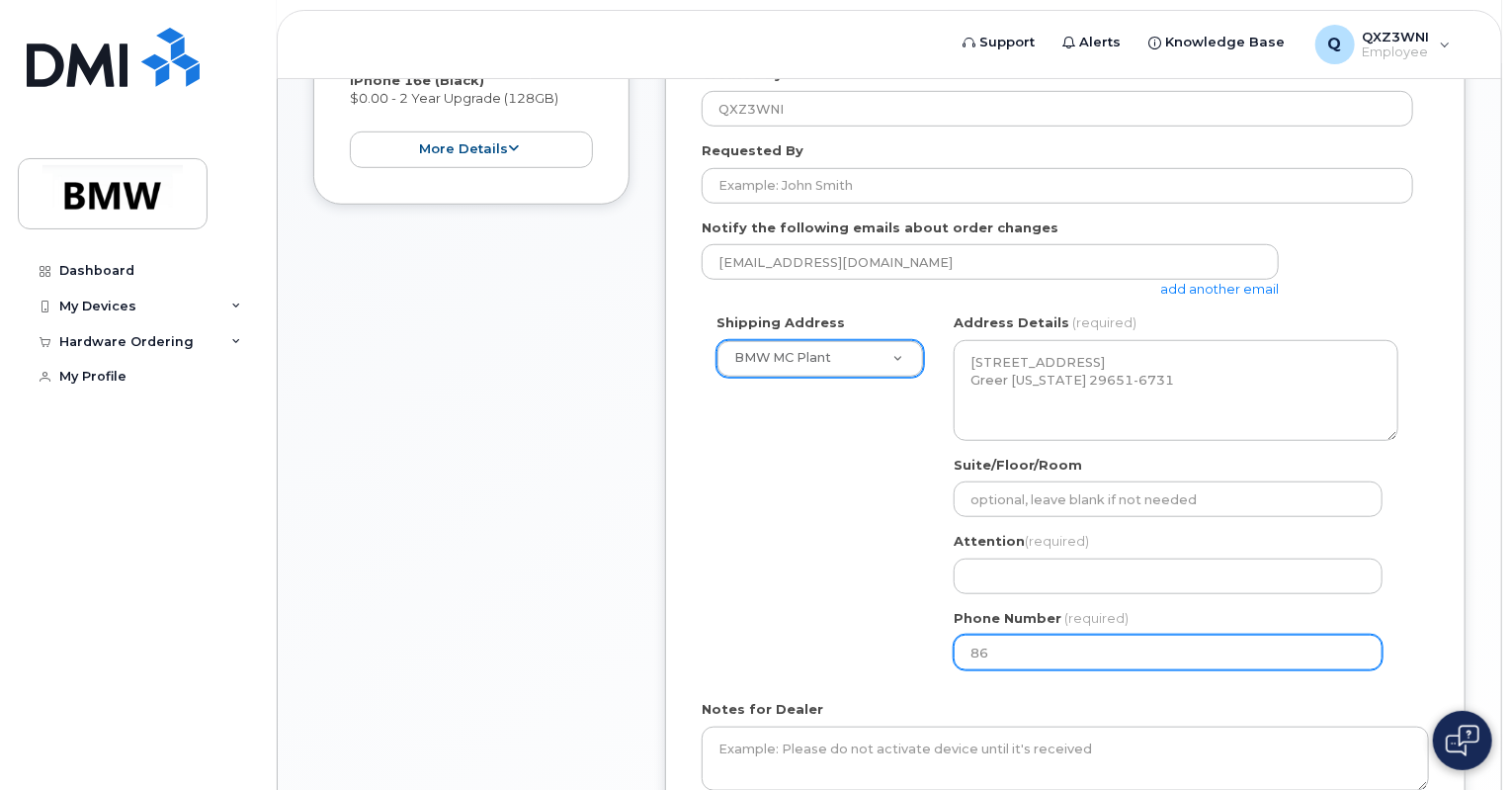 type on "864" 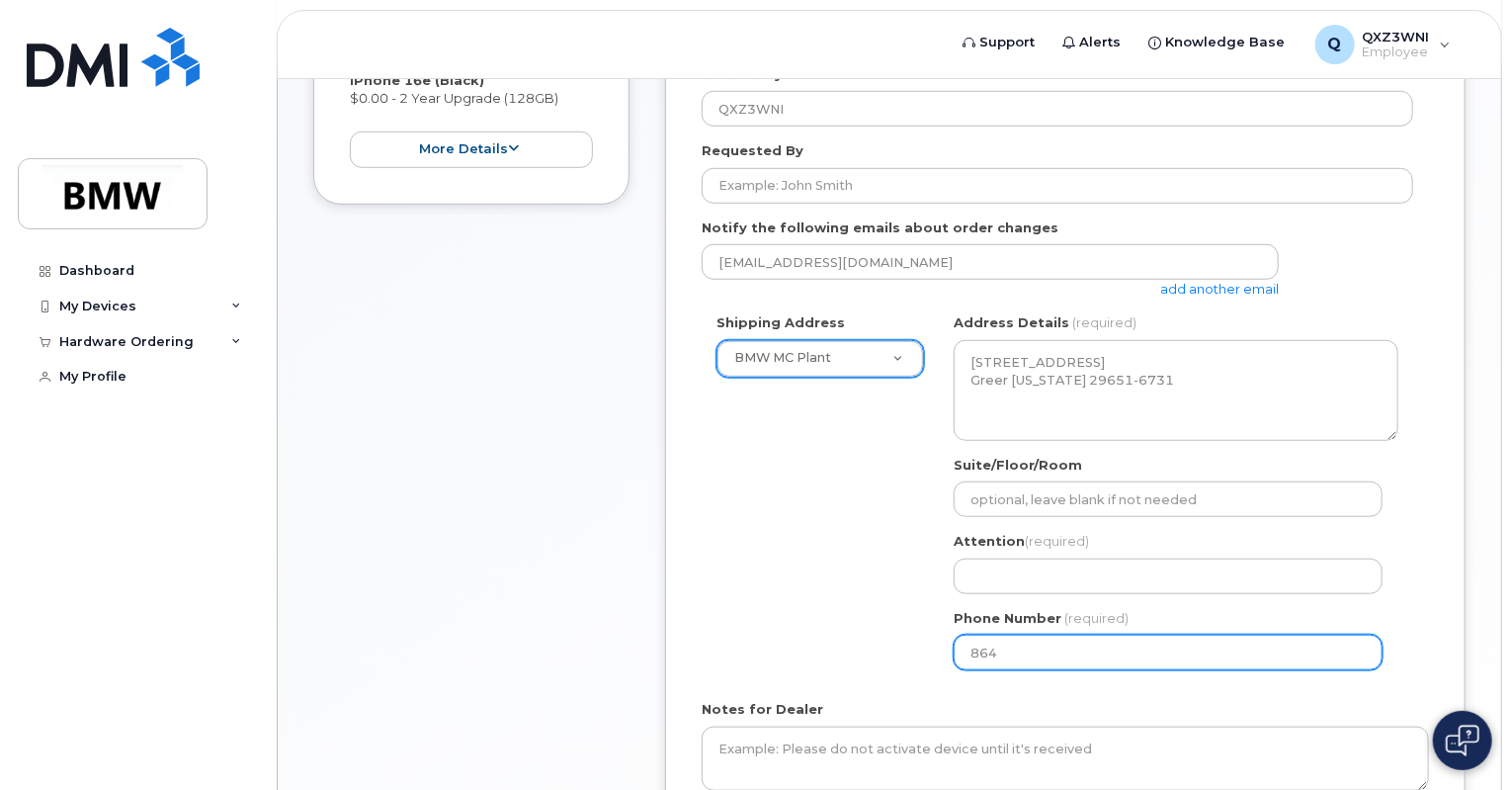 type 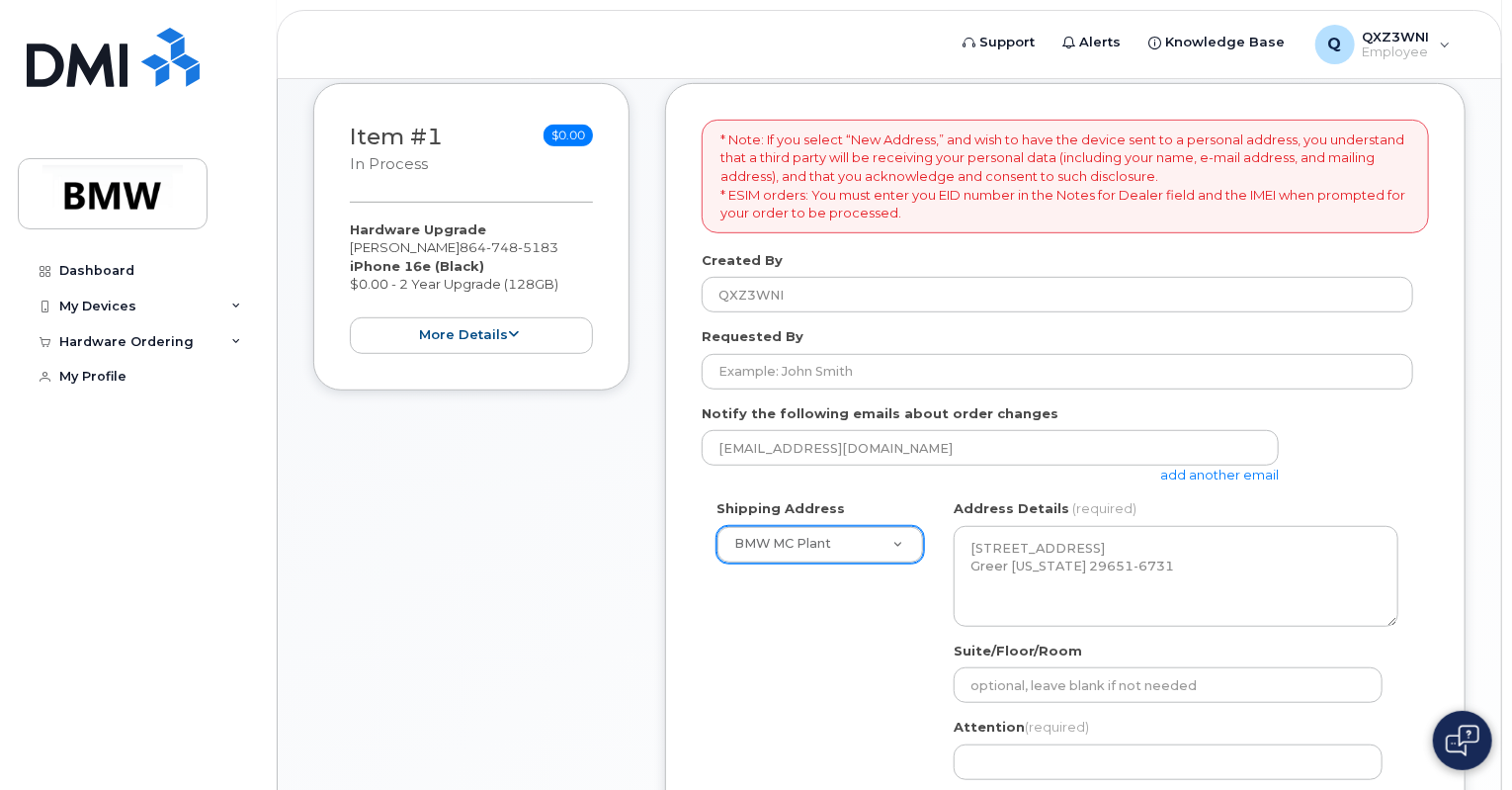 scroll, scrollTop: 388, scrollLeft: 0, axis: vertical 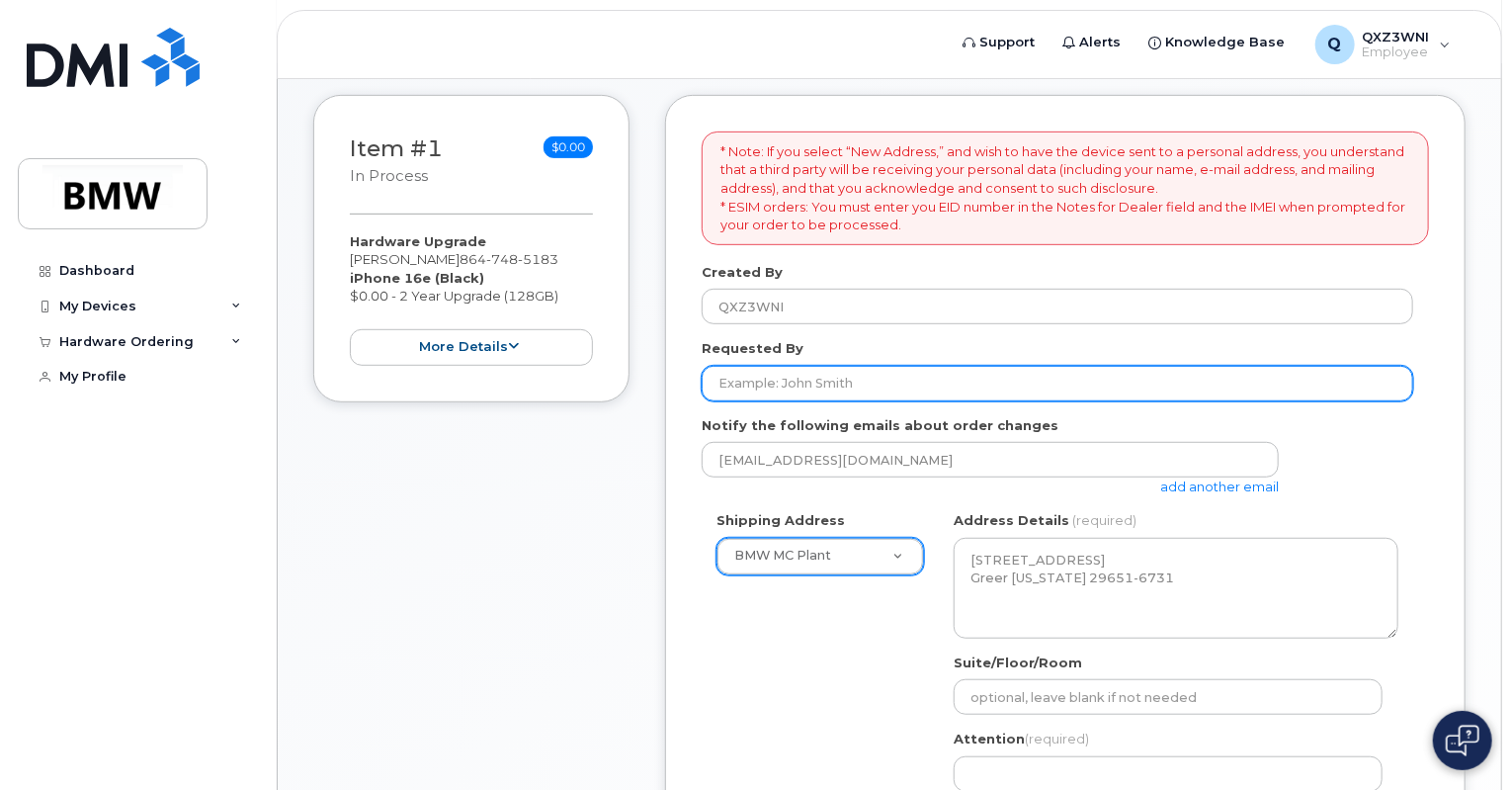 click on "Requested By" 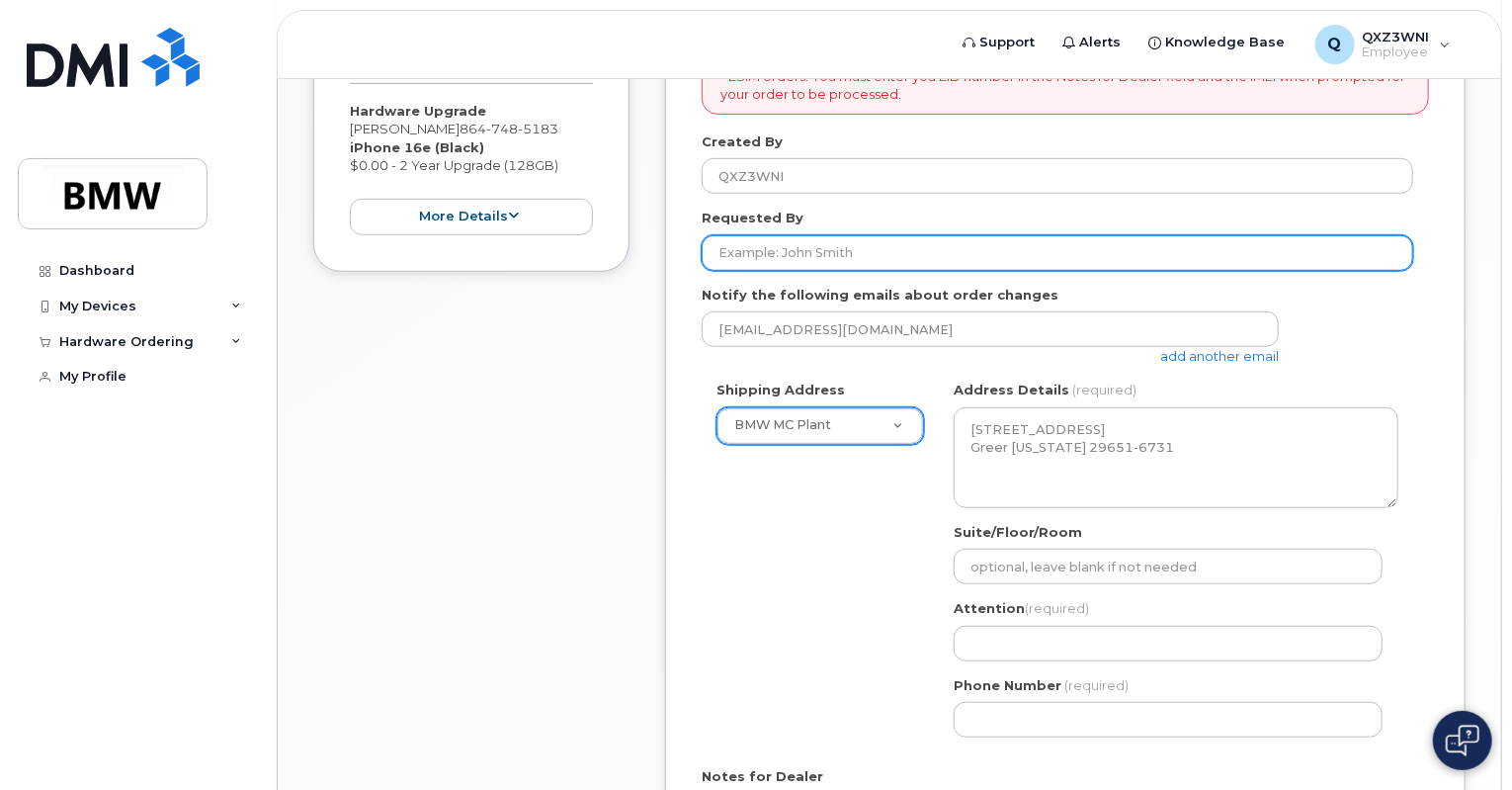 scroll, scrollTop: 514, scrollLeft: 0, axis: vertical 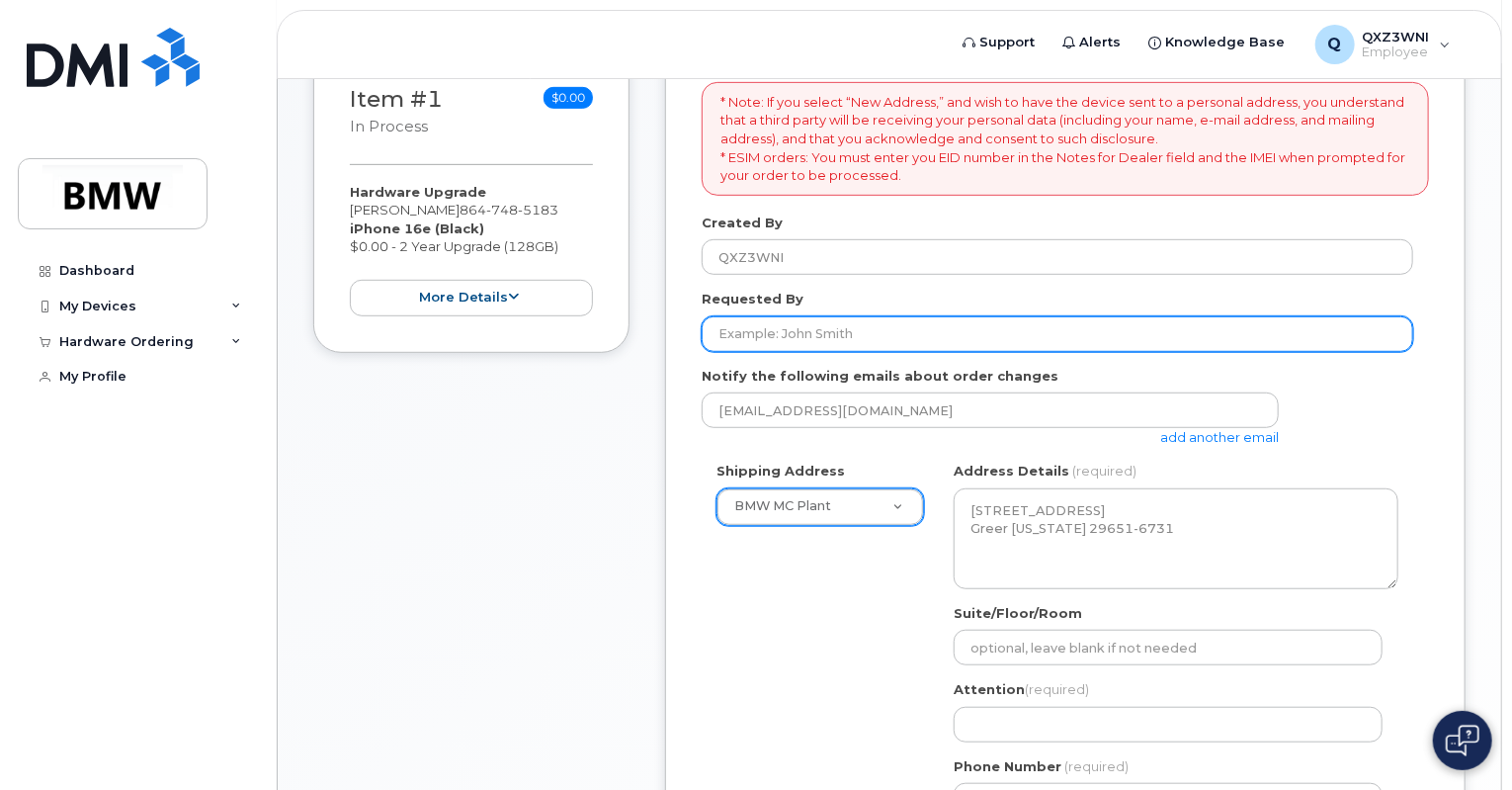 click on "Requested By" 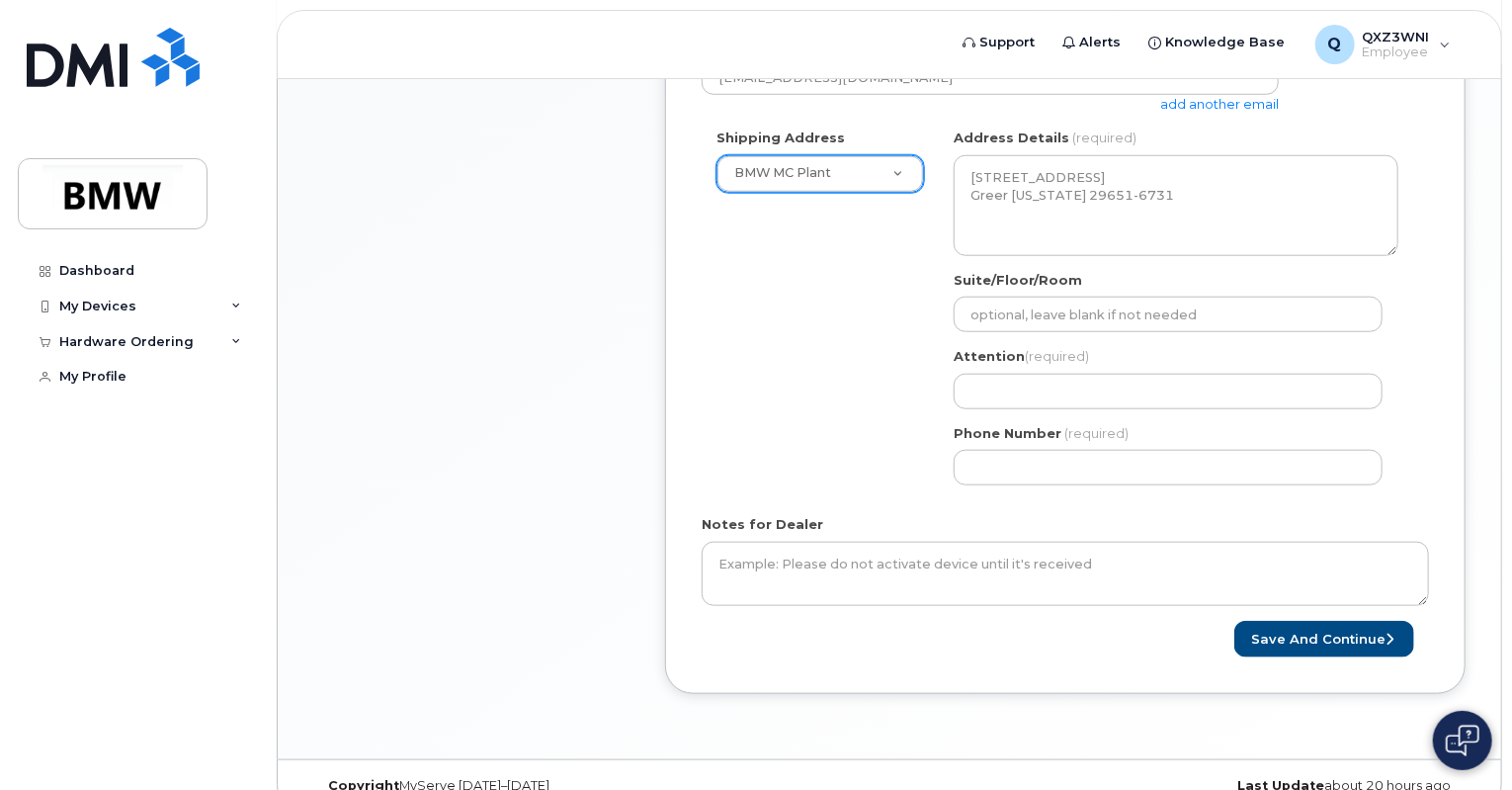 scroll, scrollTop: 773, scrollLeft: 0, axis: vertical 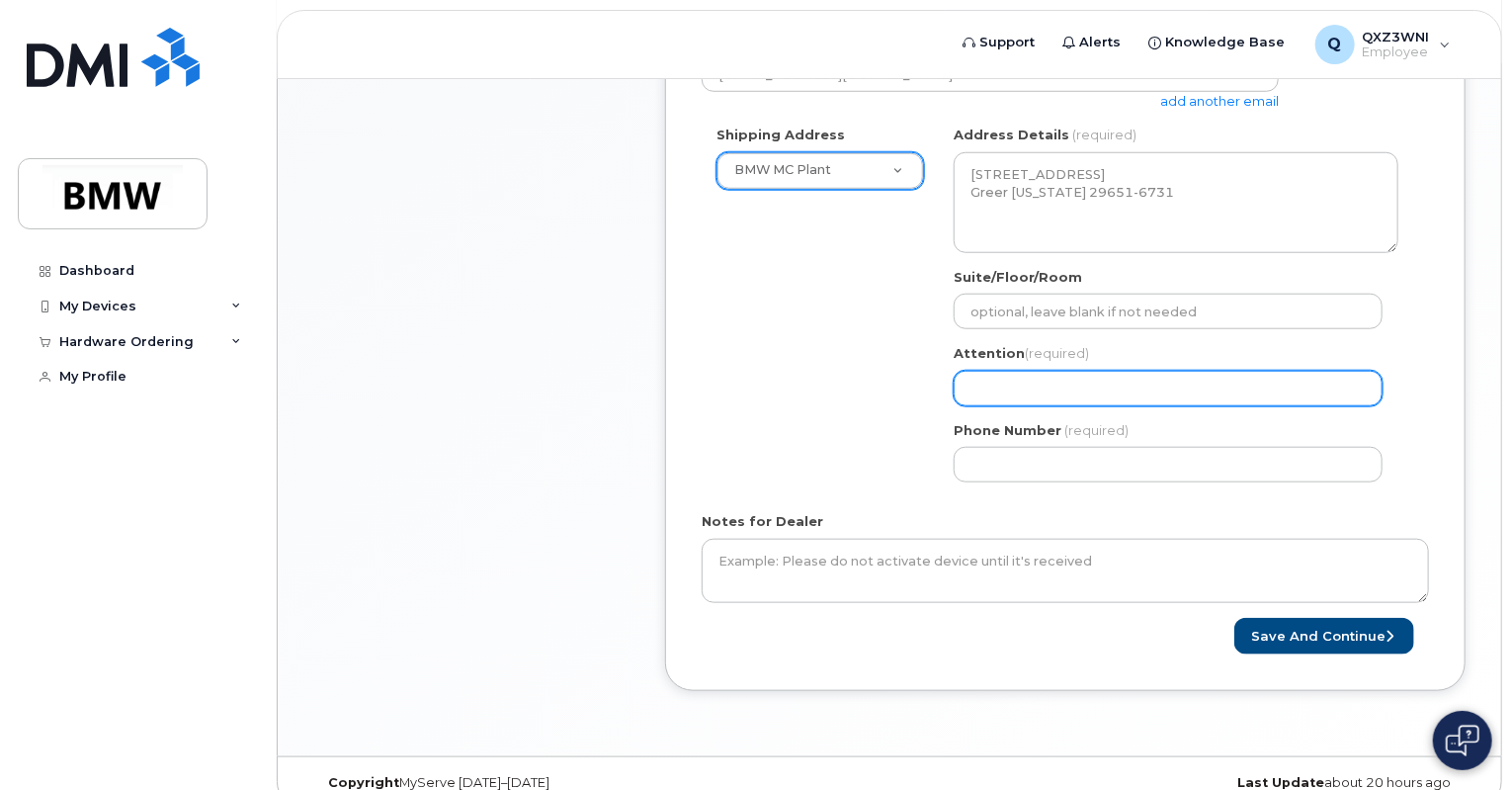 type on "[PERSON_NAME]" 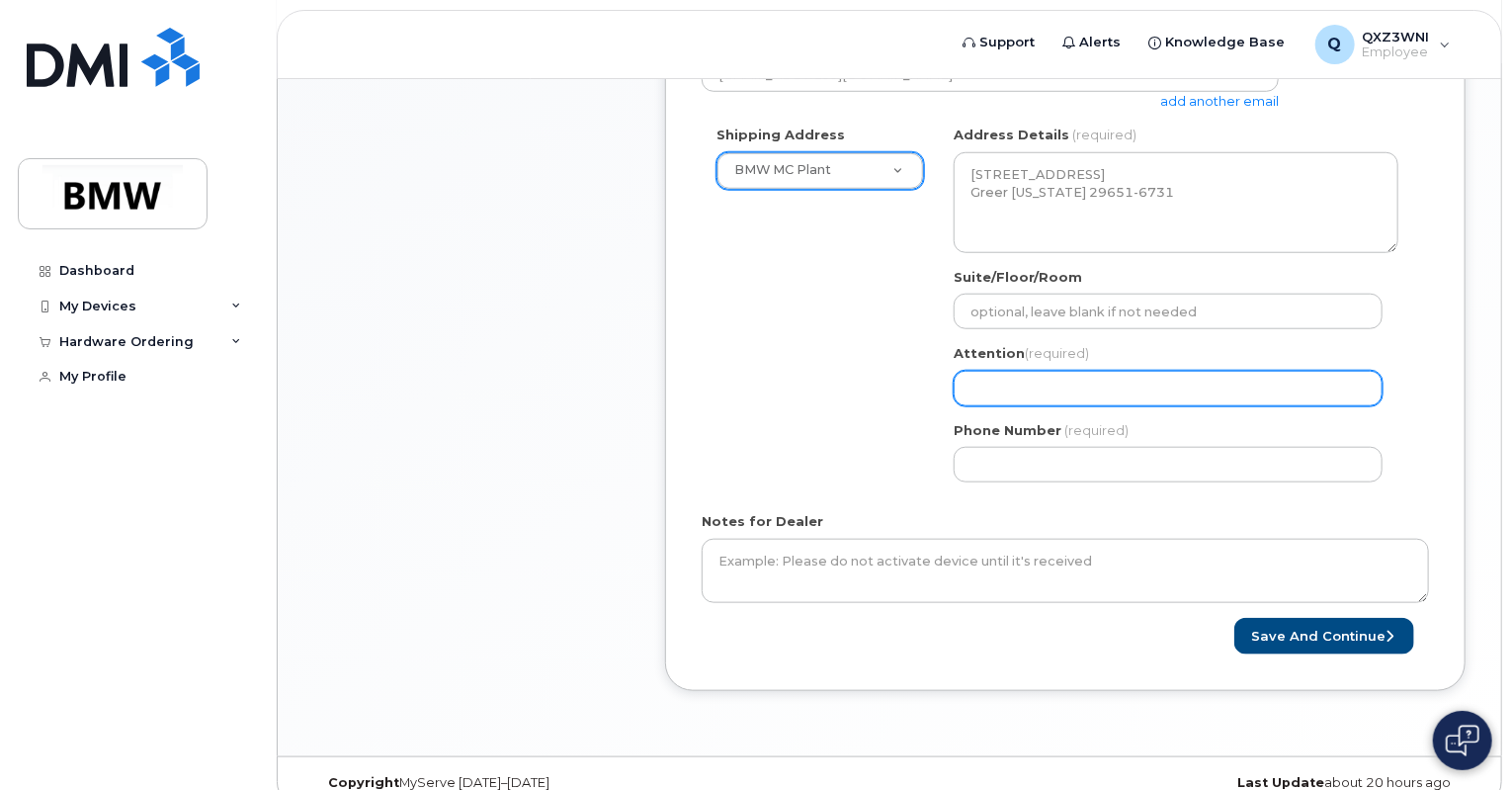 click on "Attention
(required)" 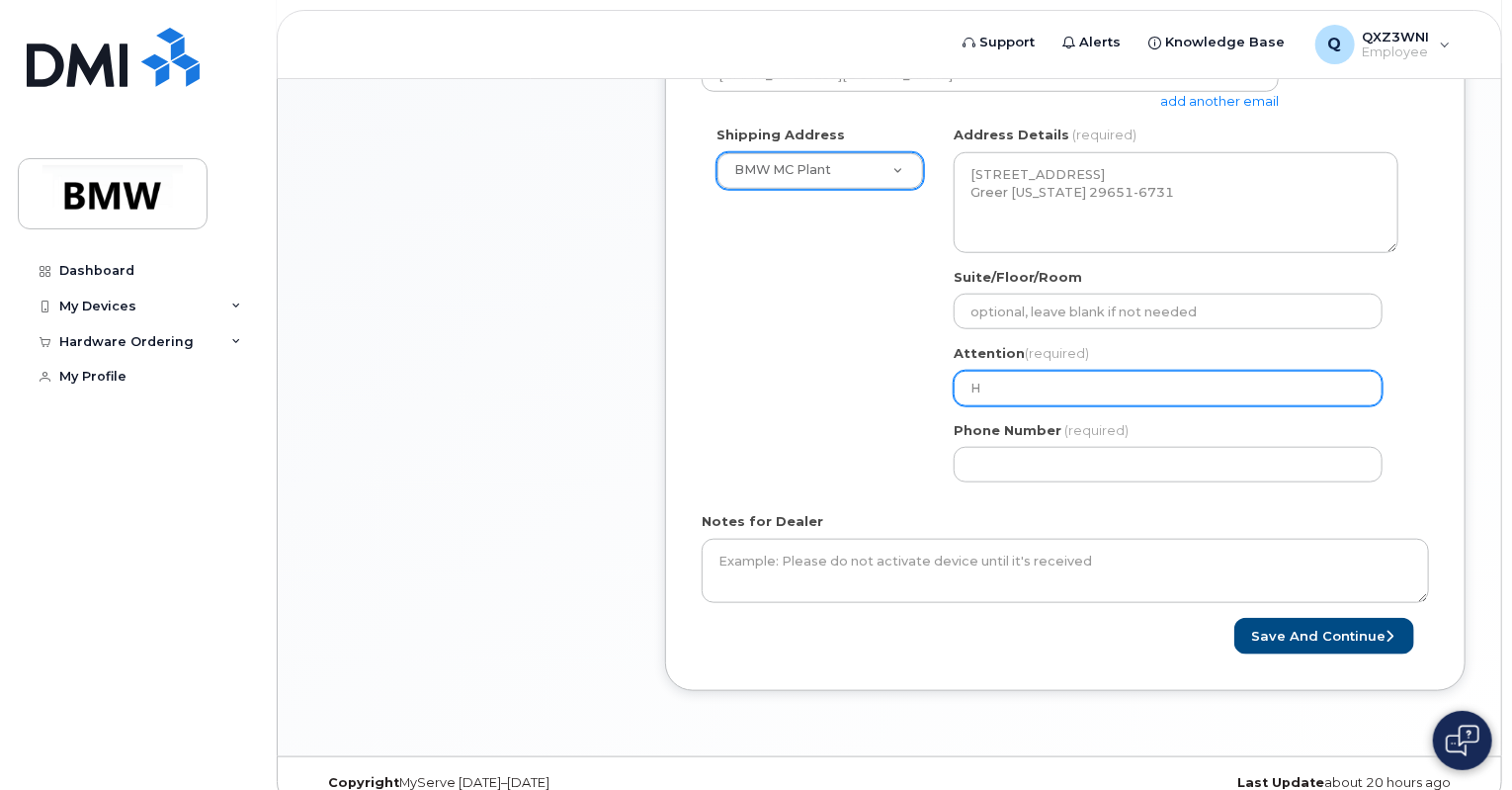 select 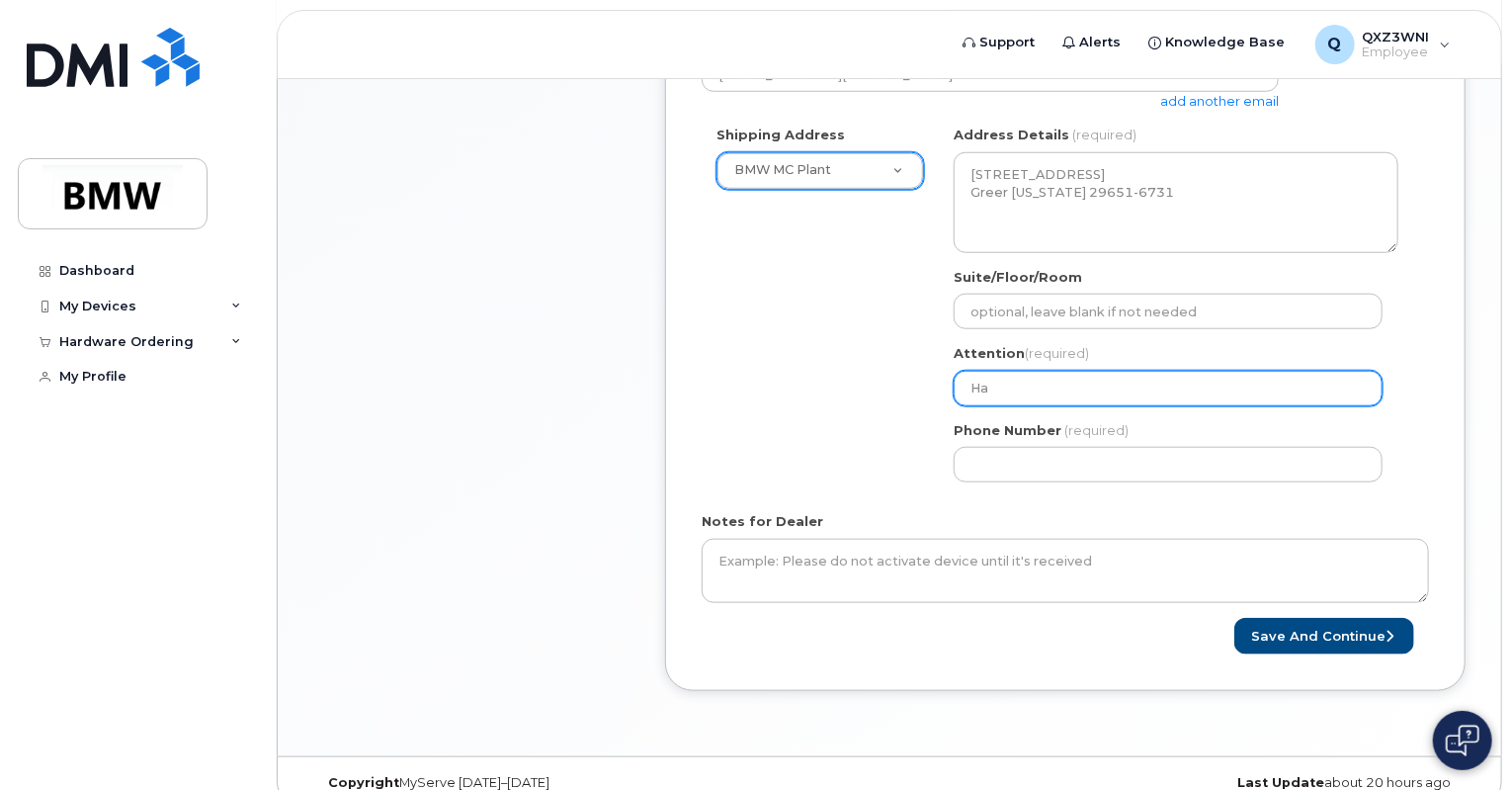 select 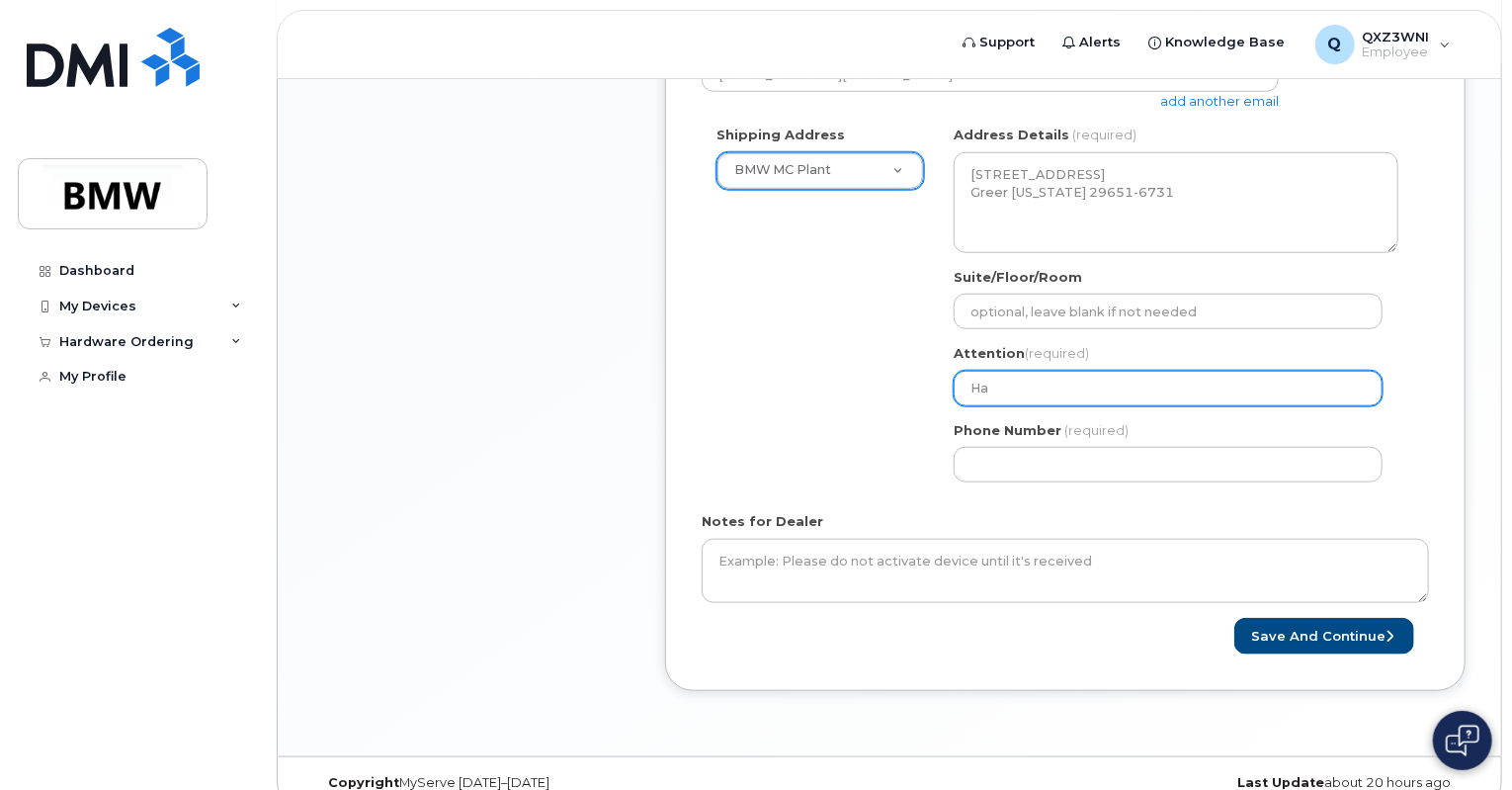 type on "H" 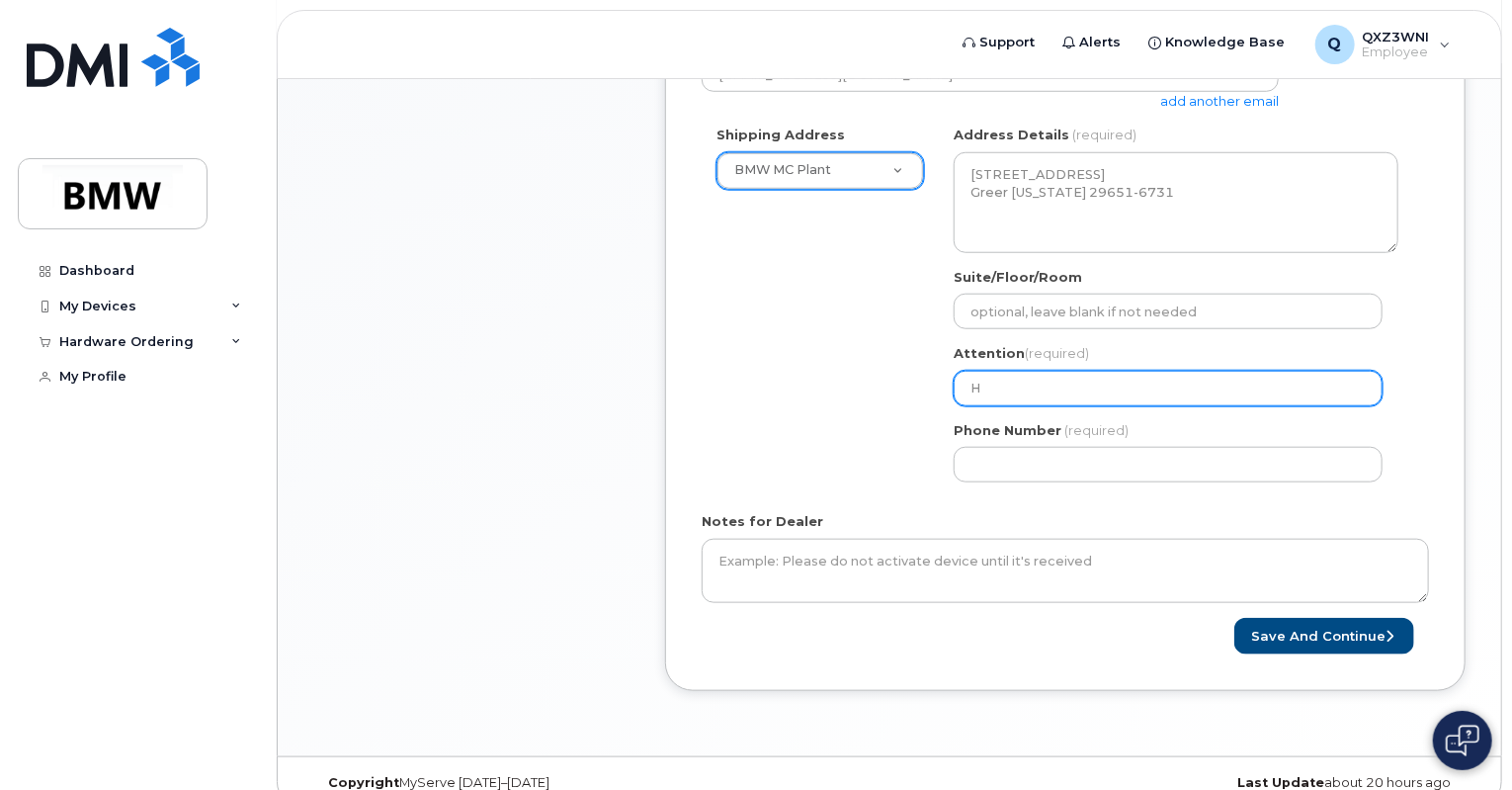 select 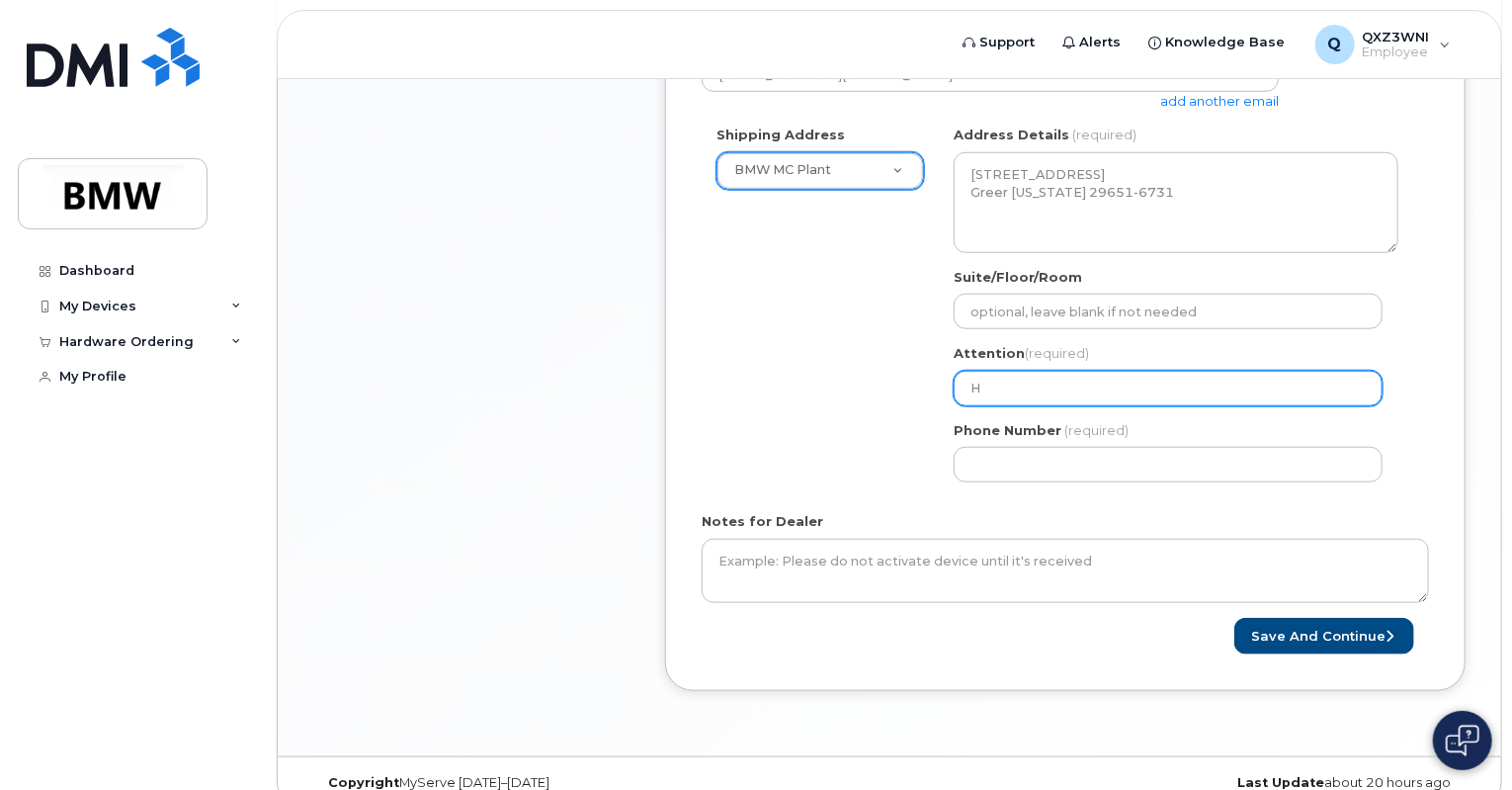 type on "H2" 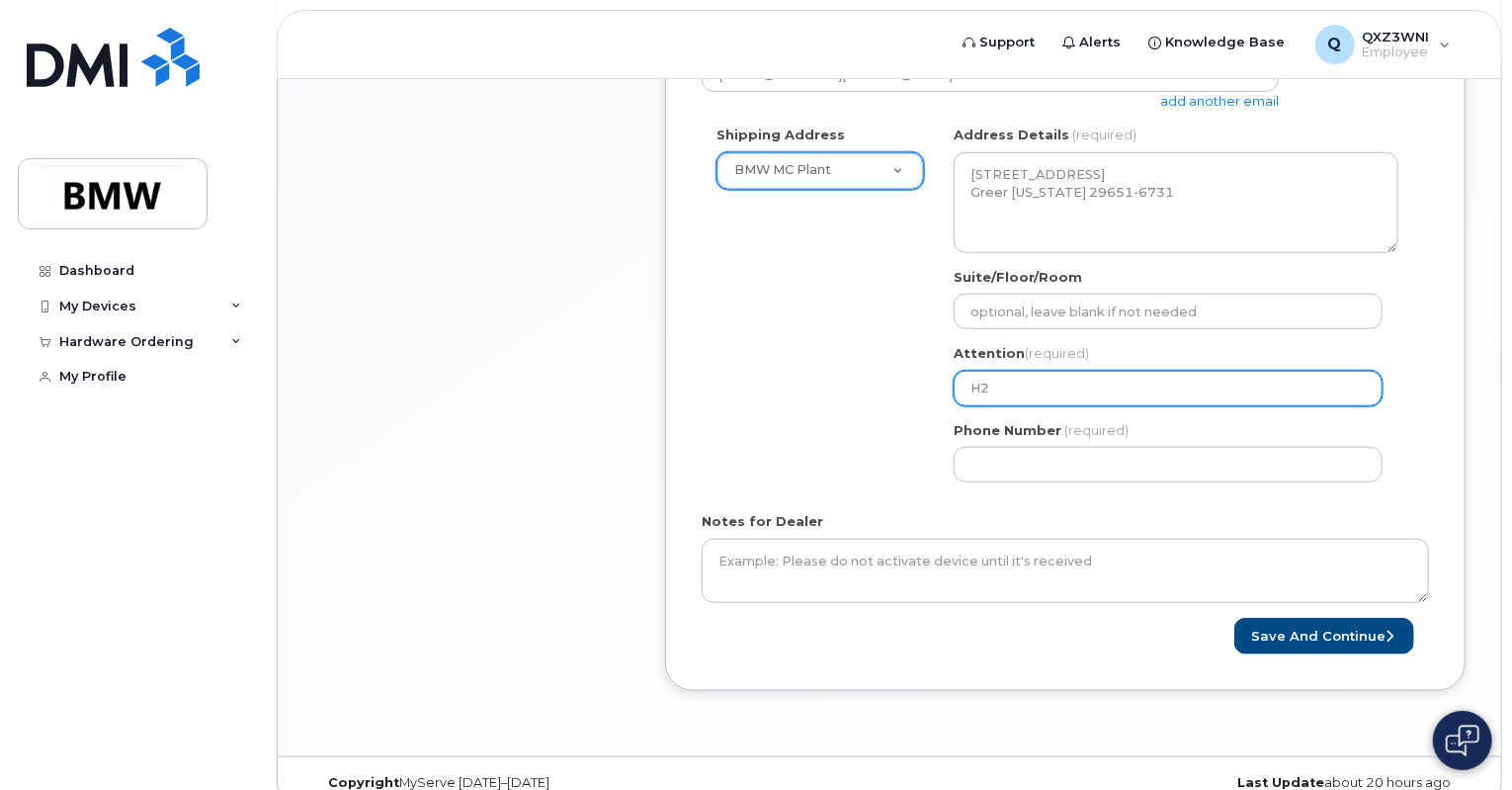 select 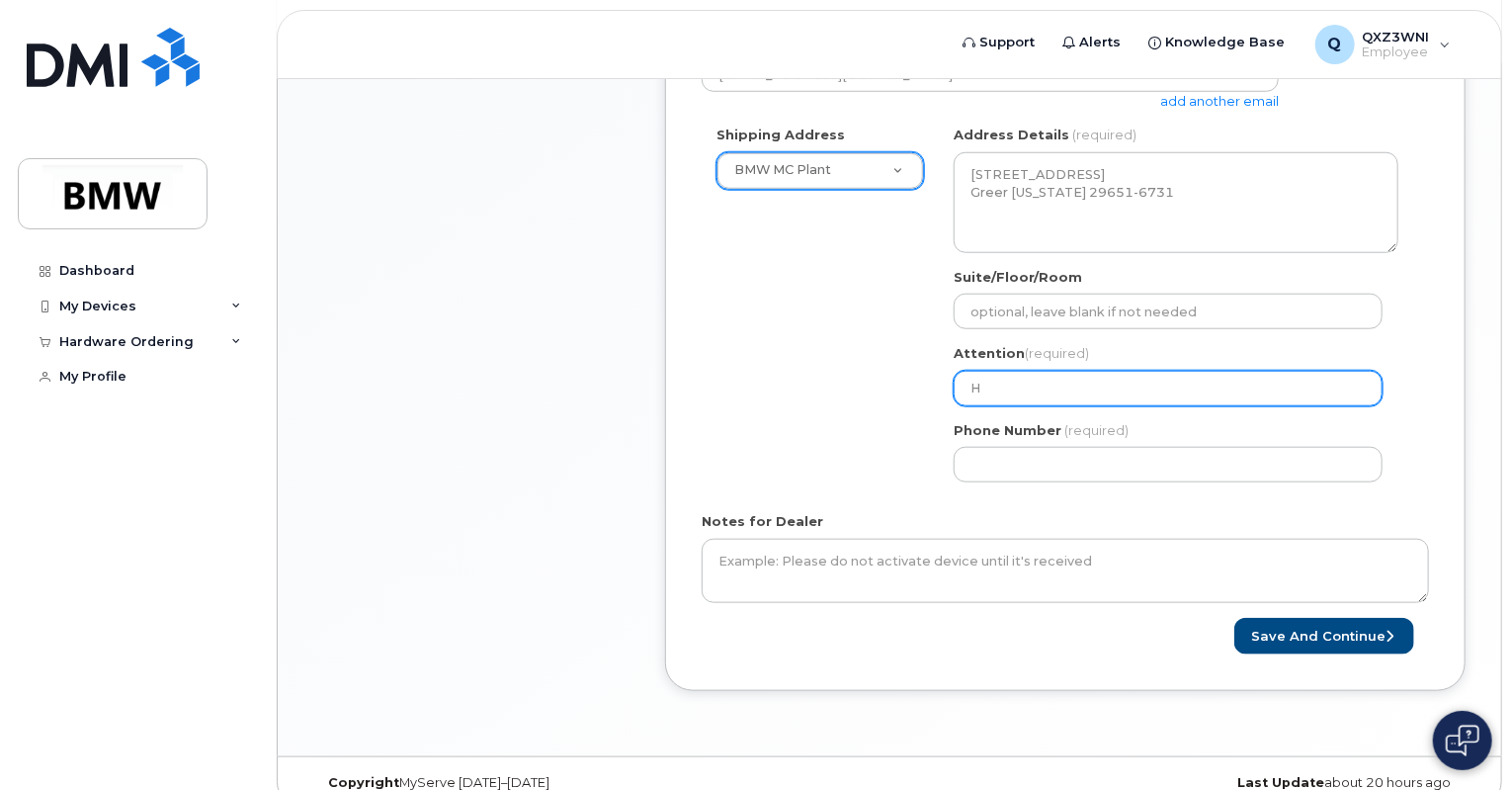 select 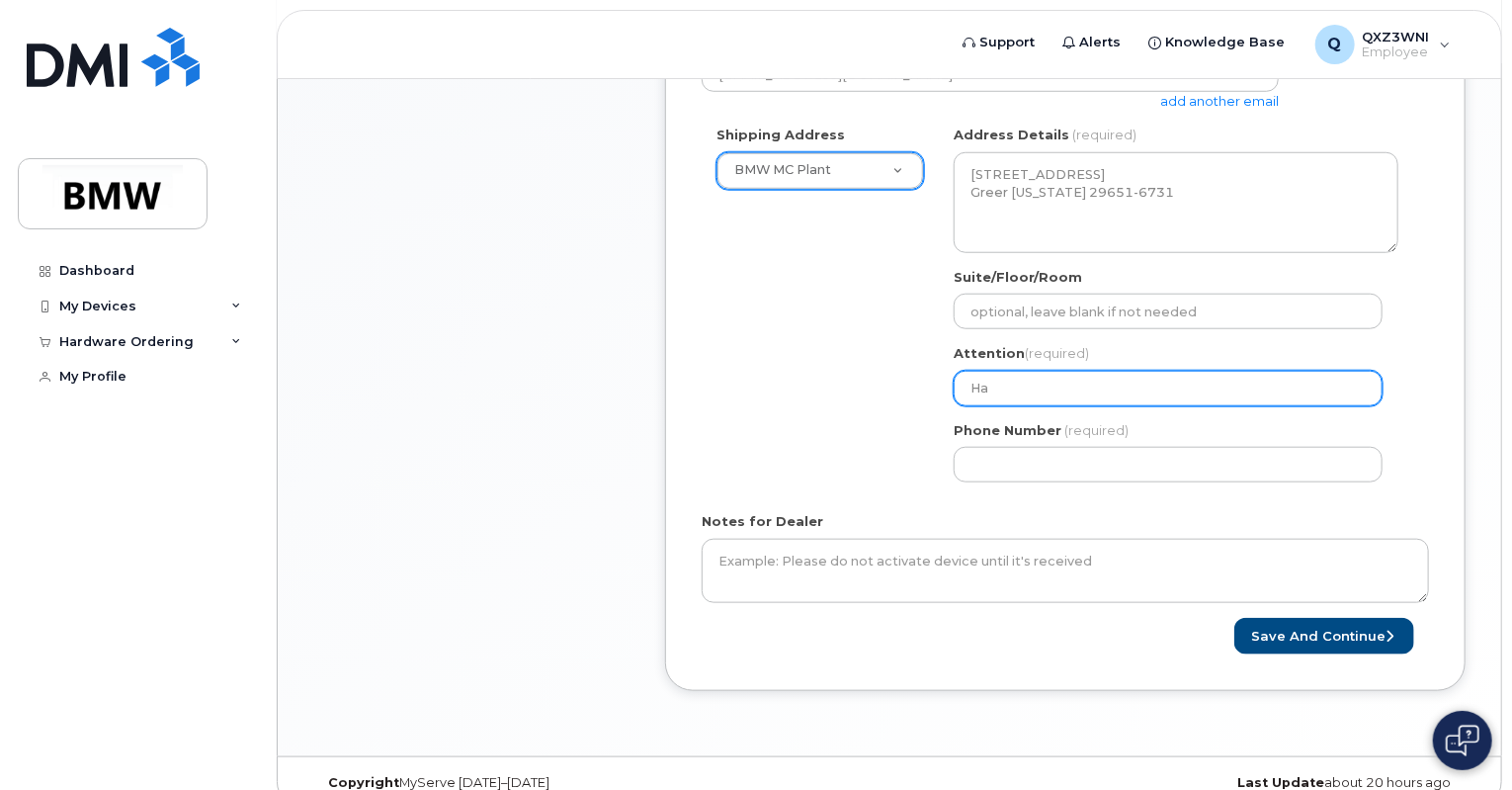 select 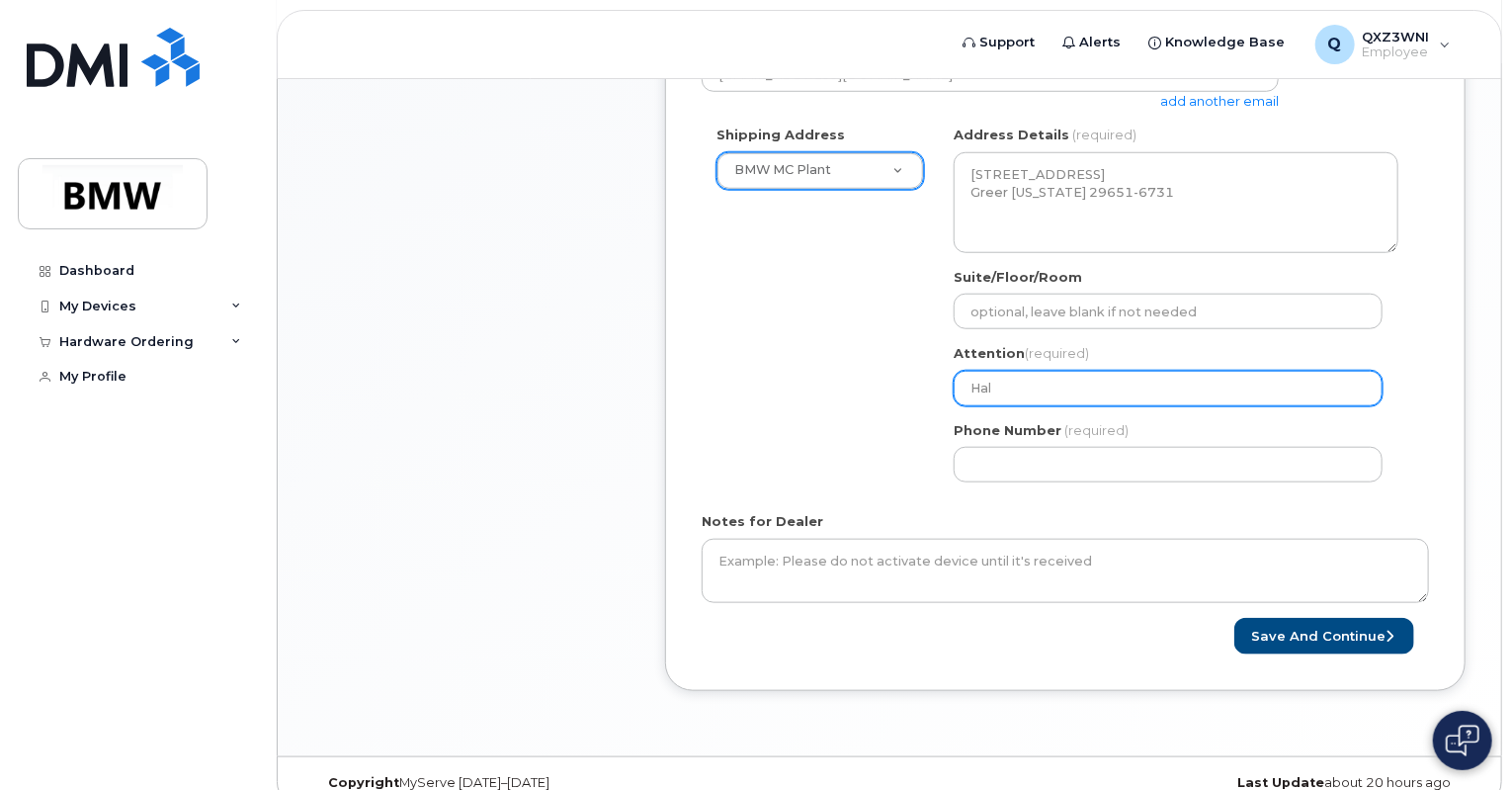 select 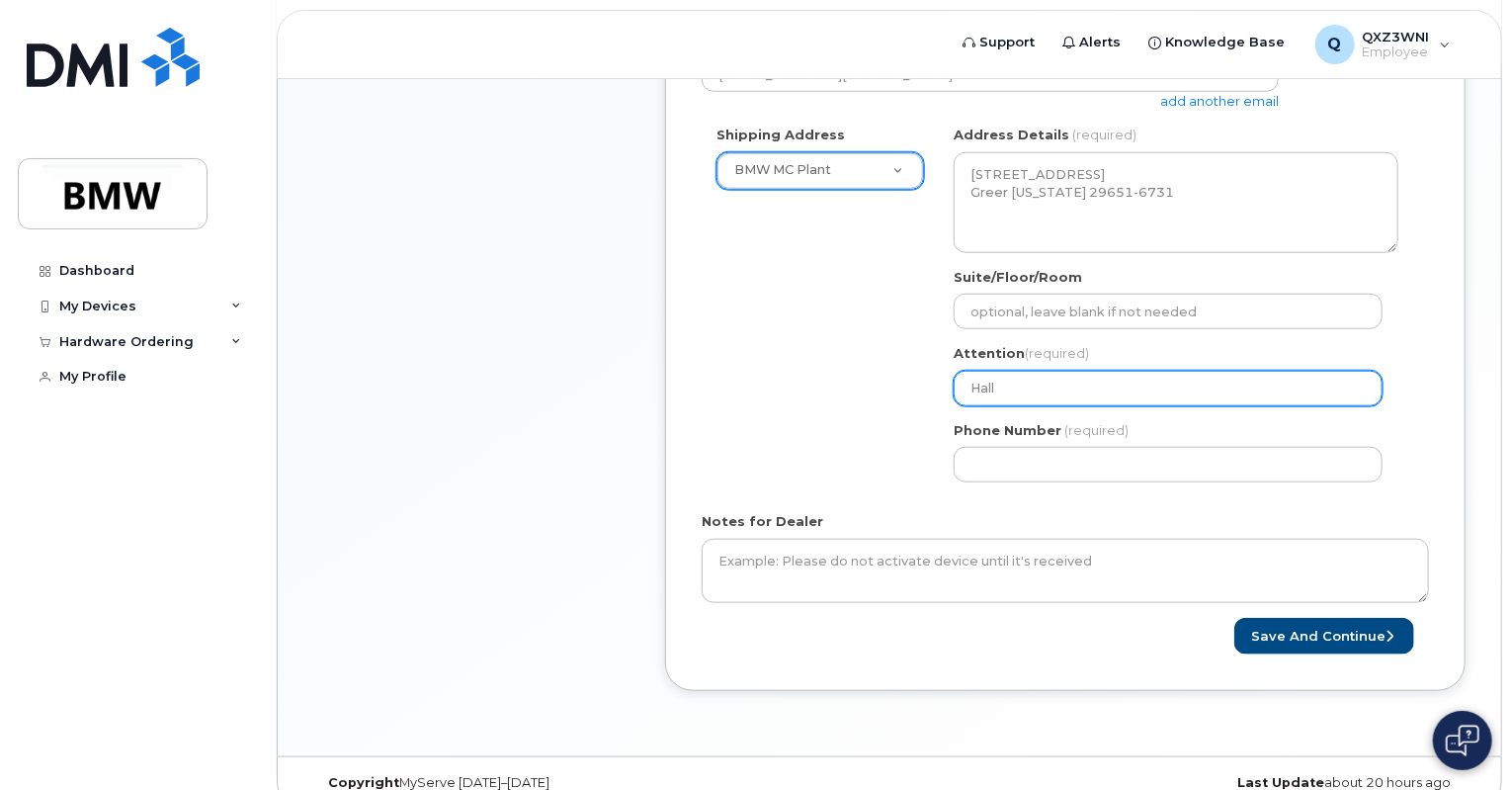 type on "Hall" 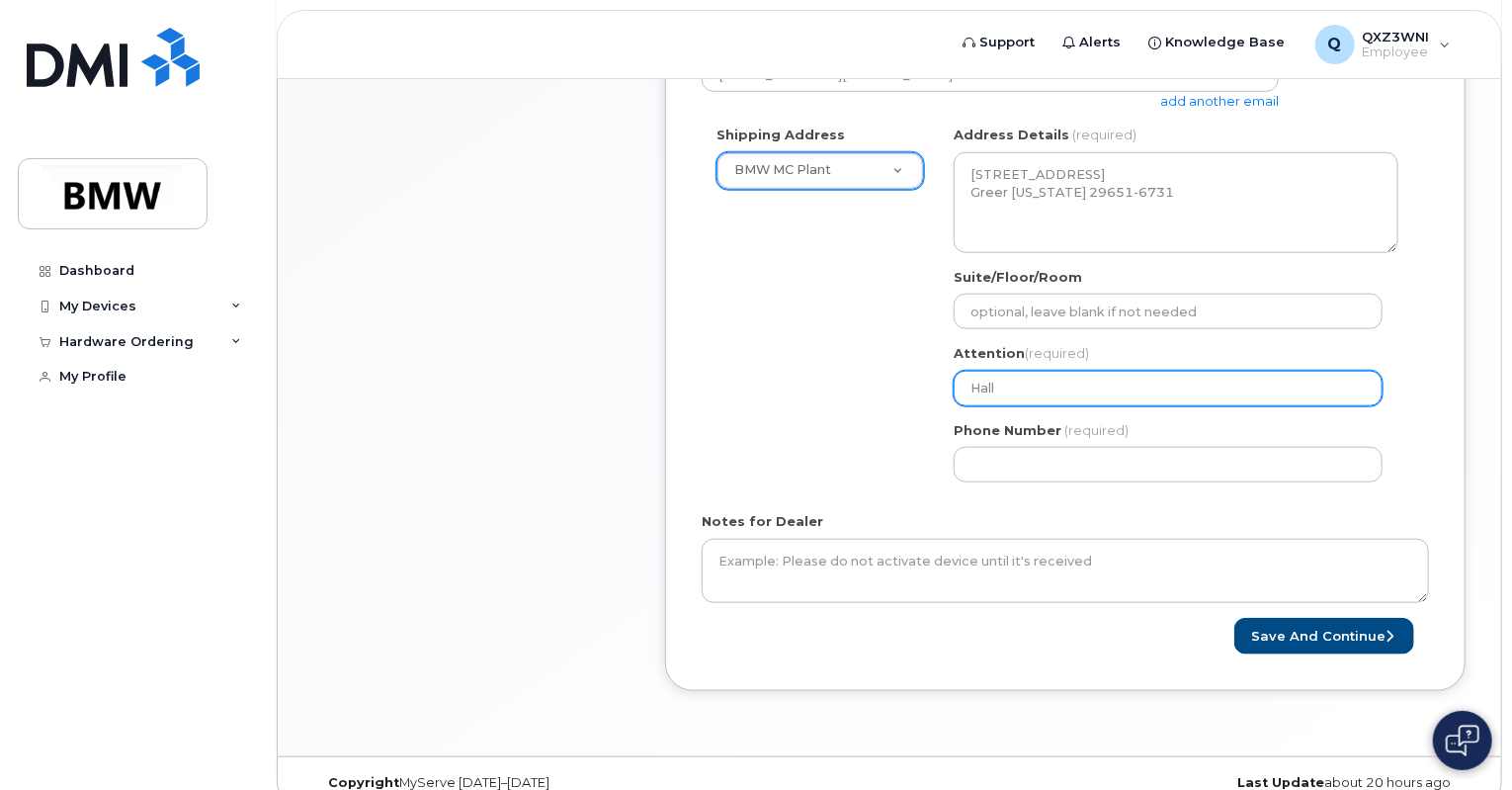 select 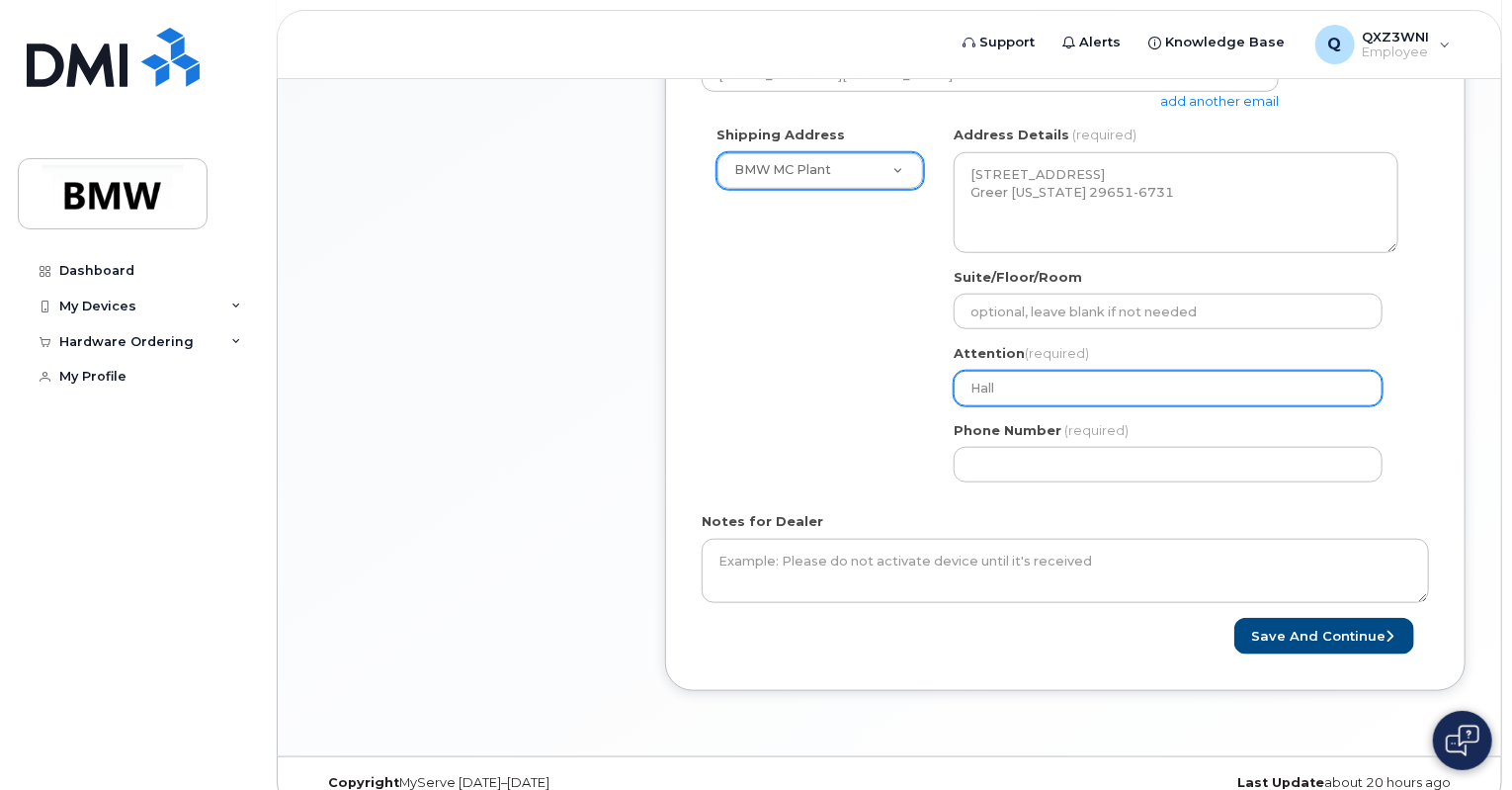 type on "Hall 5" 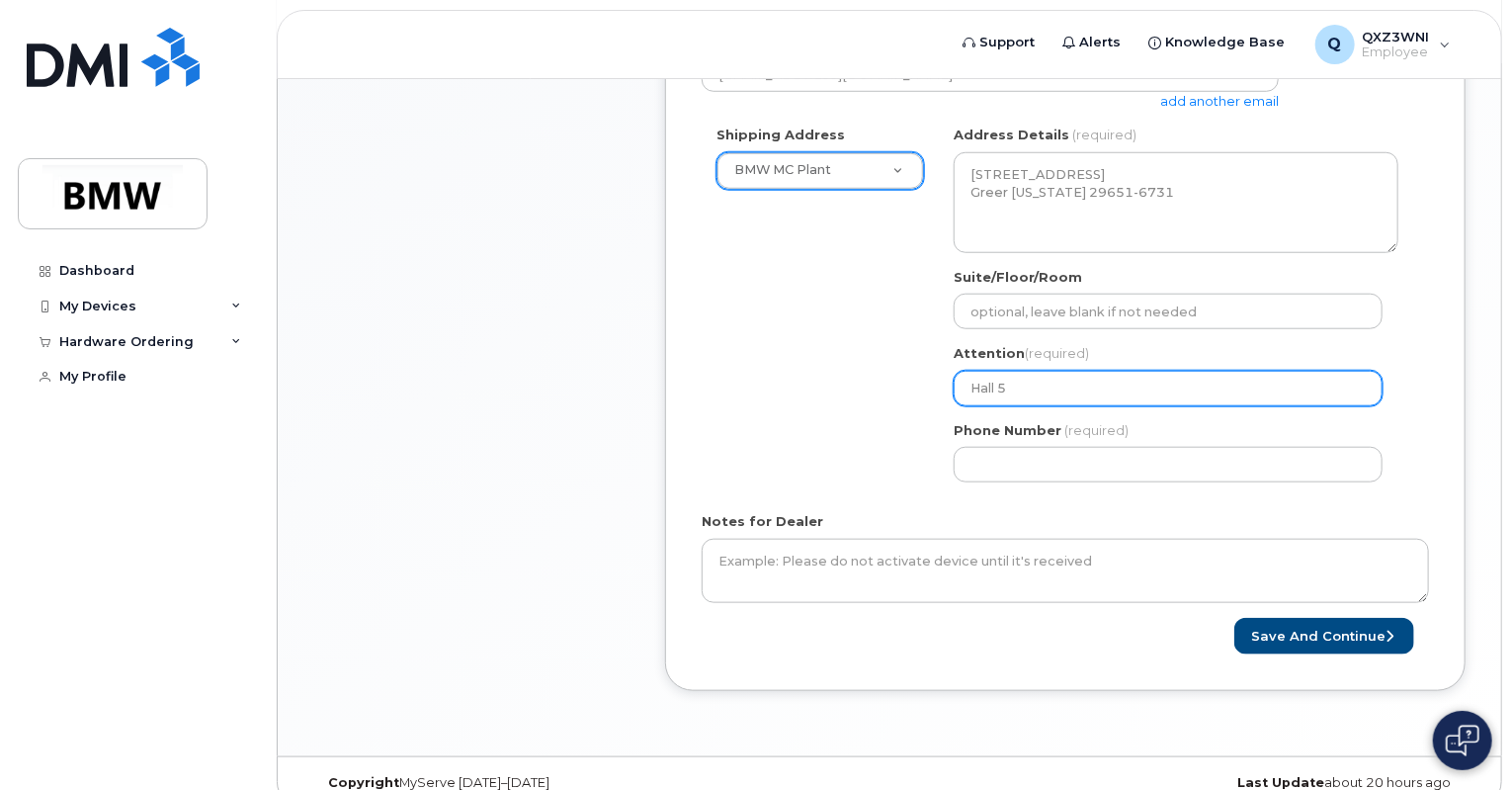 select 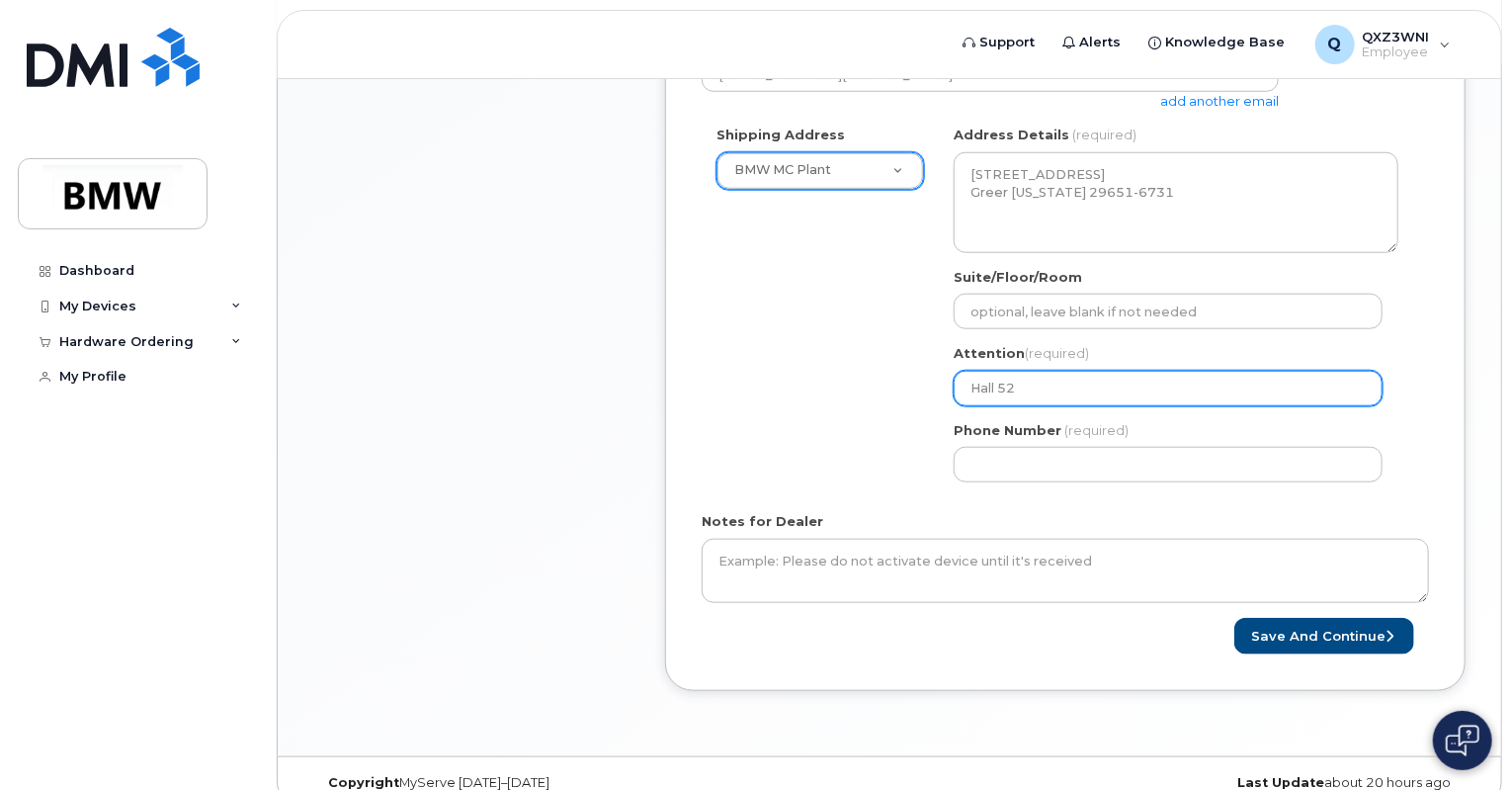type on "Hall 52" 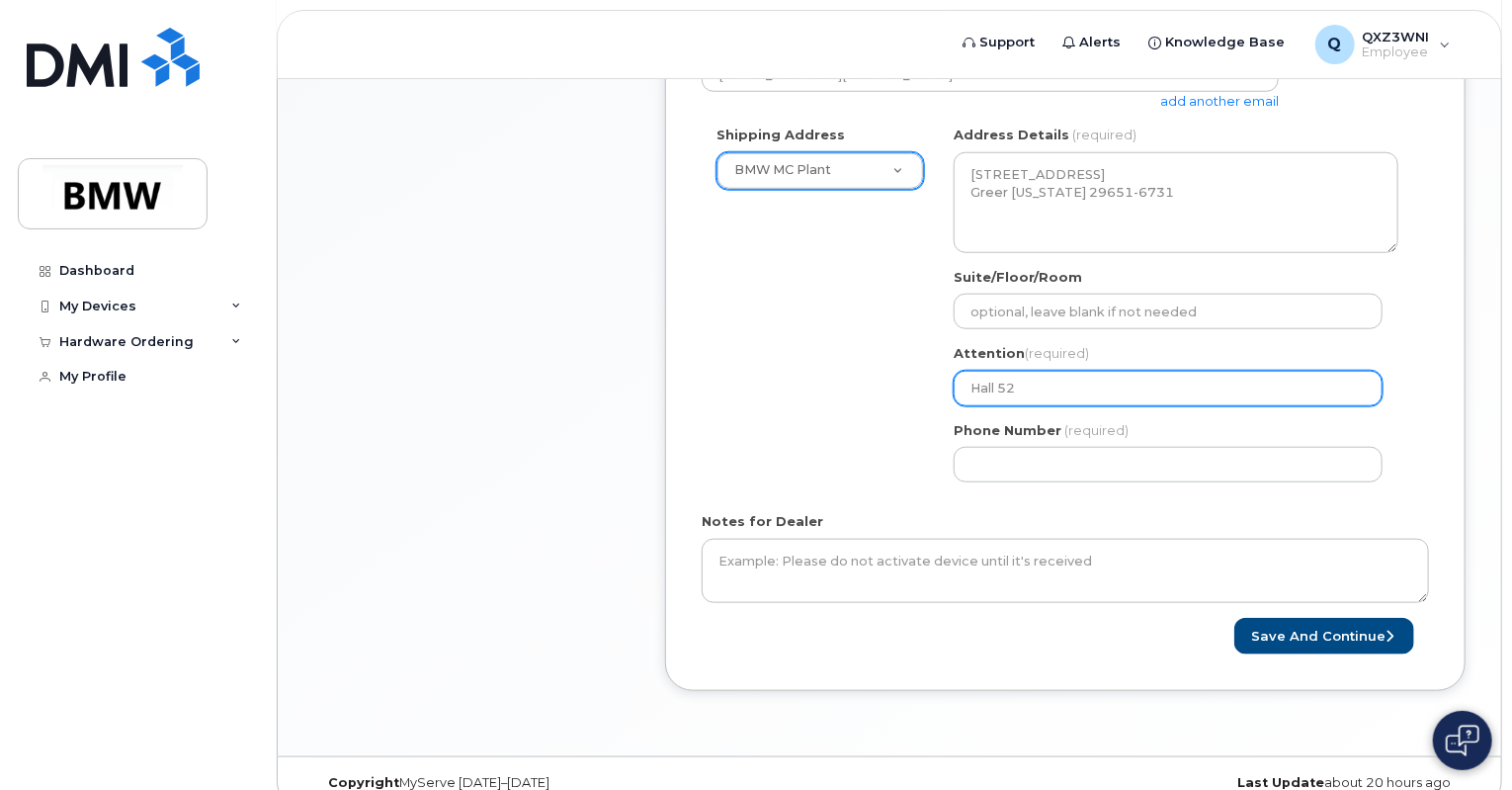 select 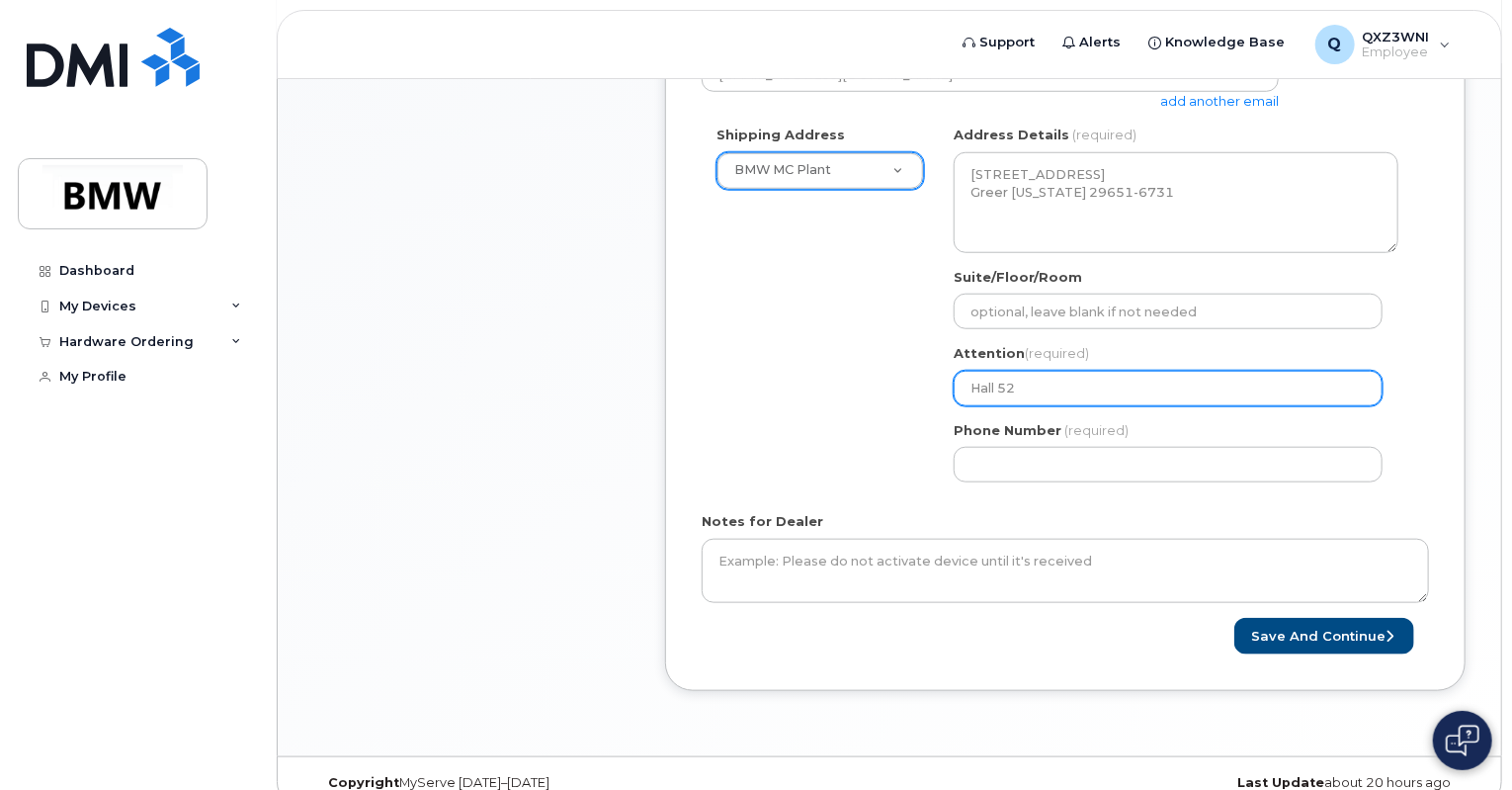 type on "Hall 52 I" 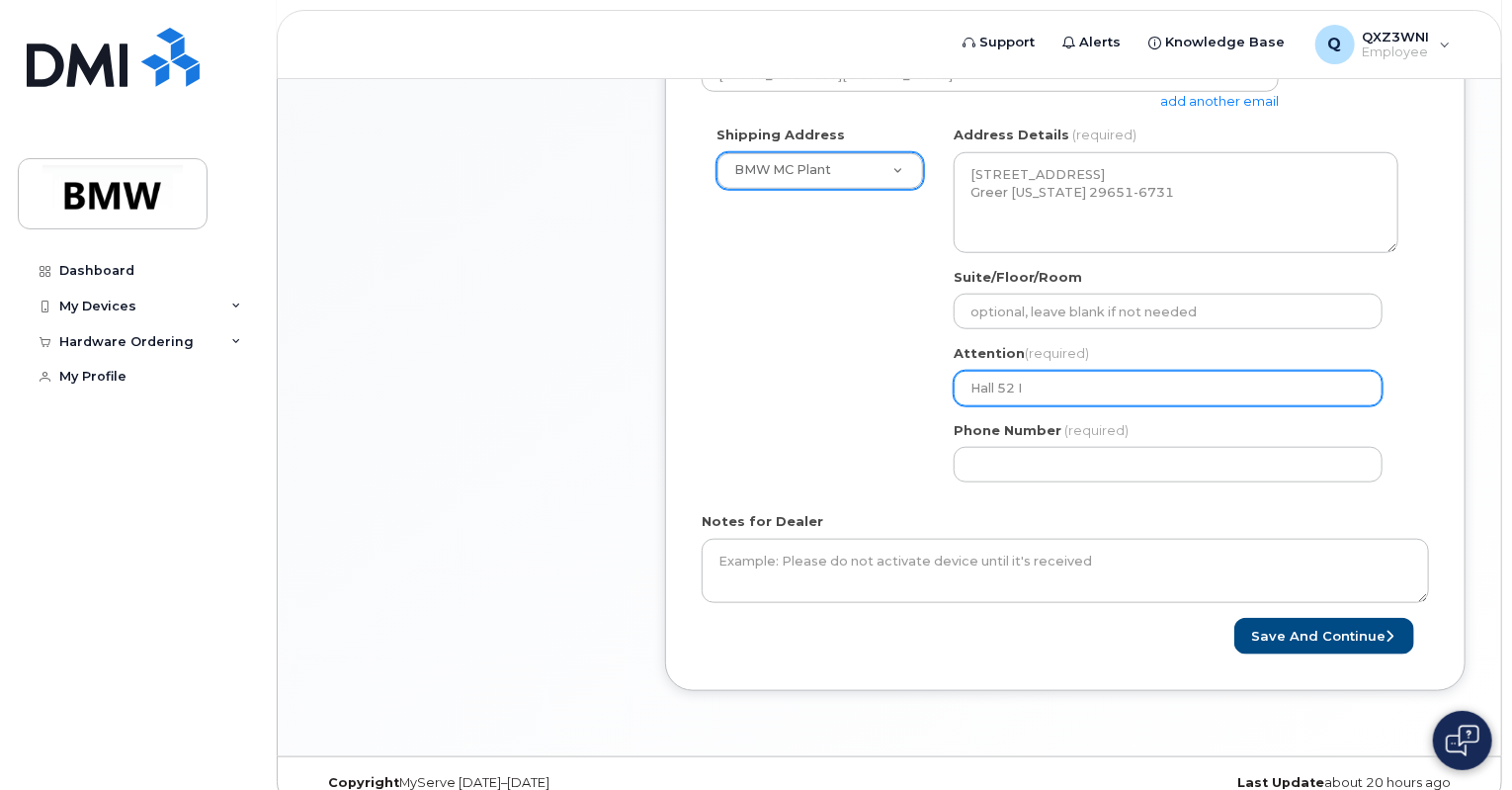select 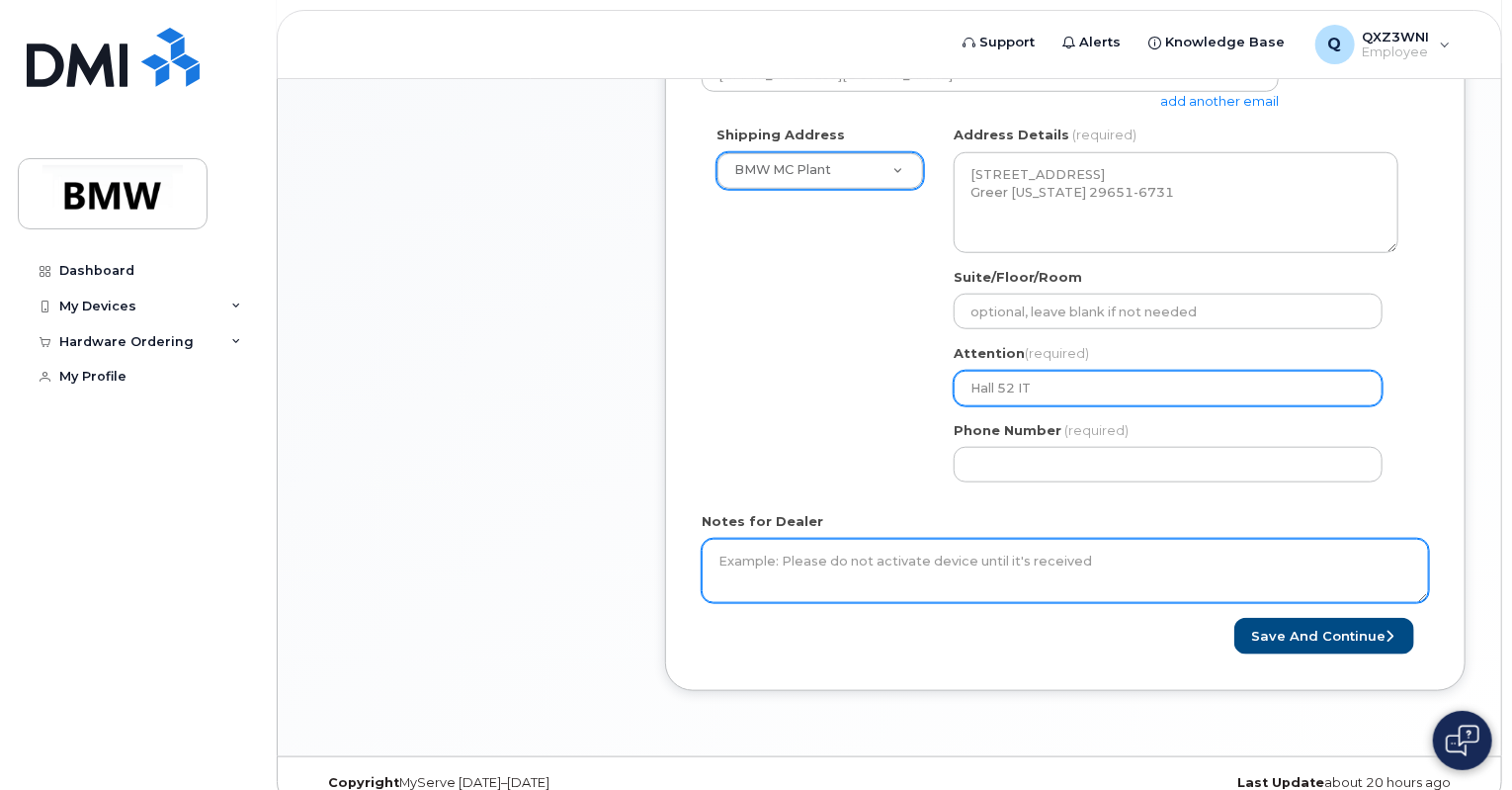 type on "Hall 52 IT" 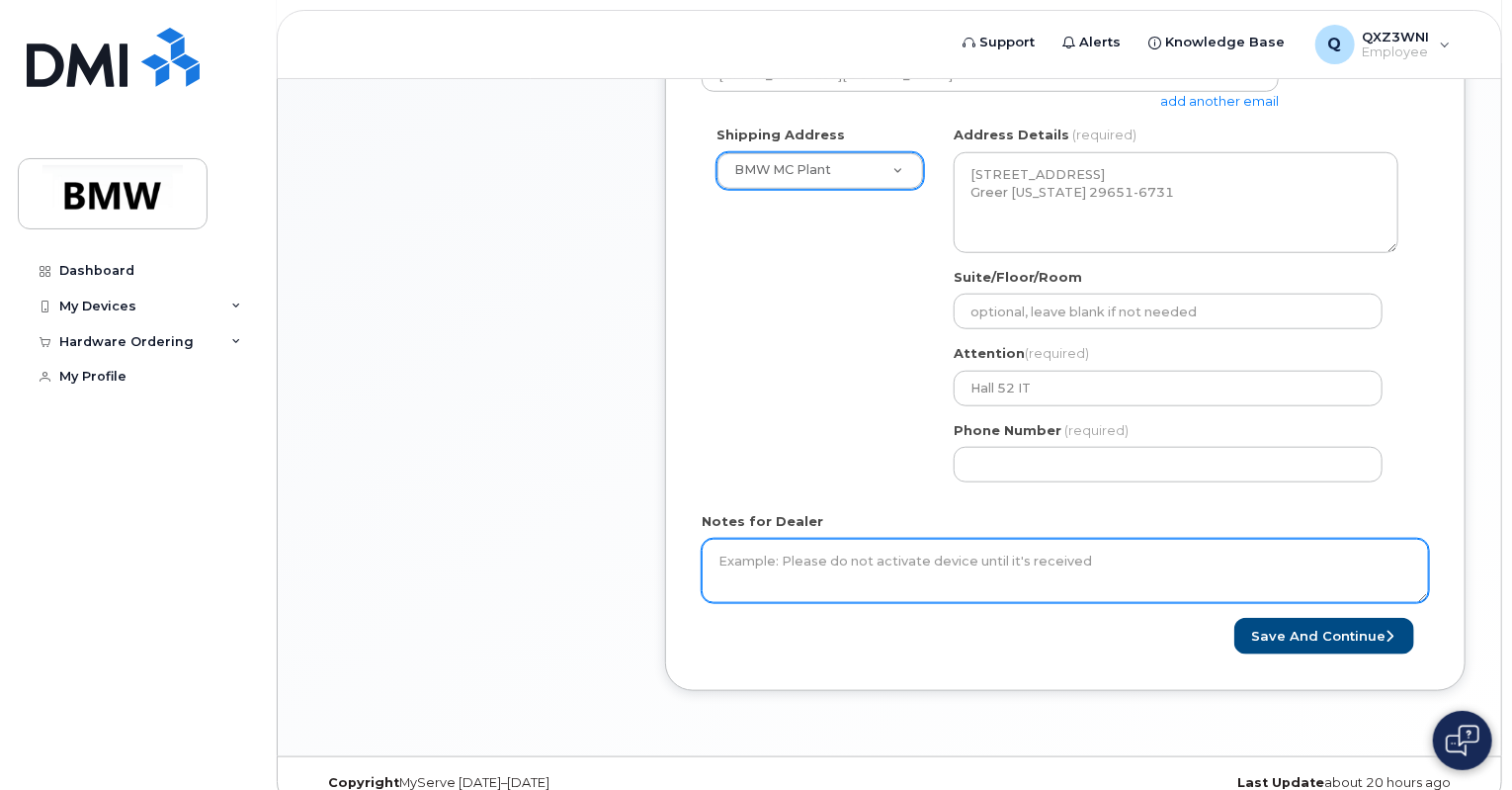 click on "Notes for Dealer" 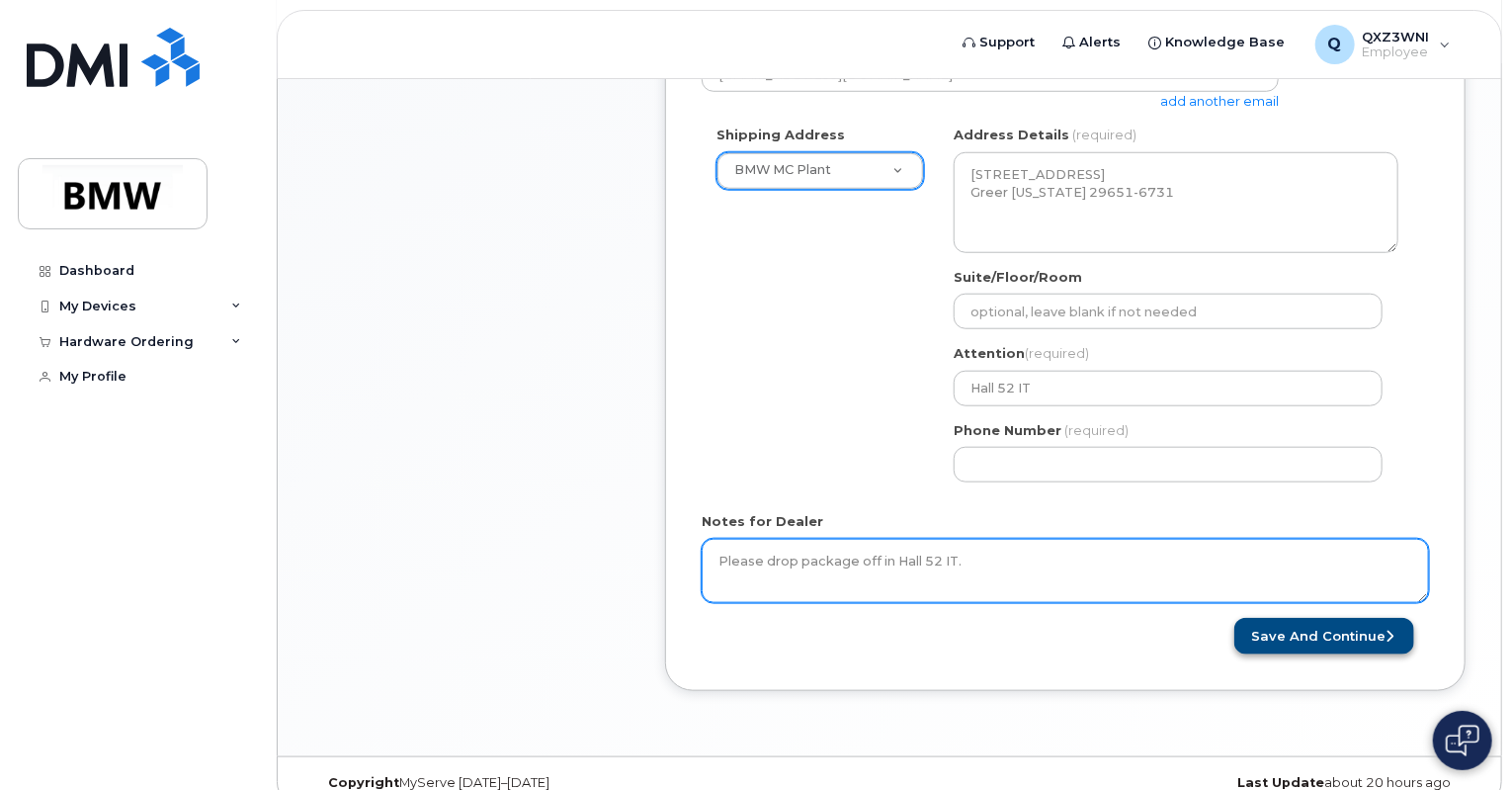 type on "Please drop package off in Hall 52 IT." 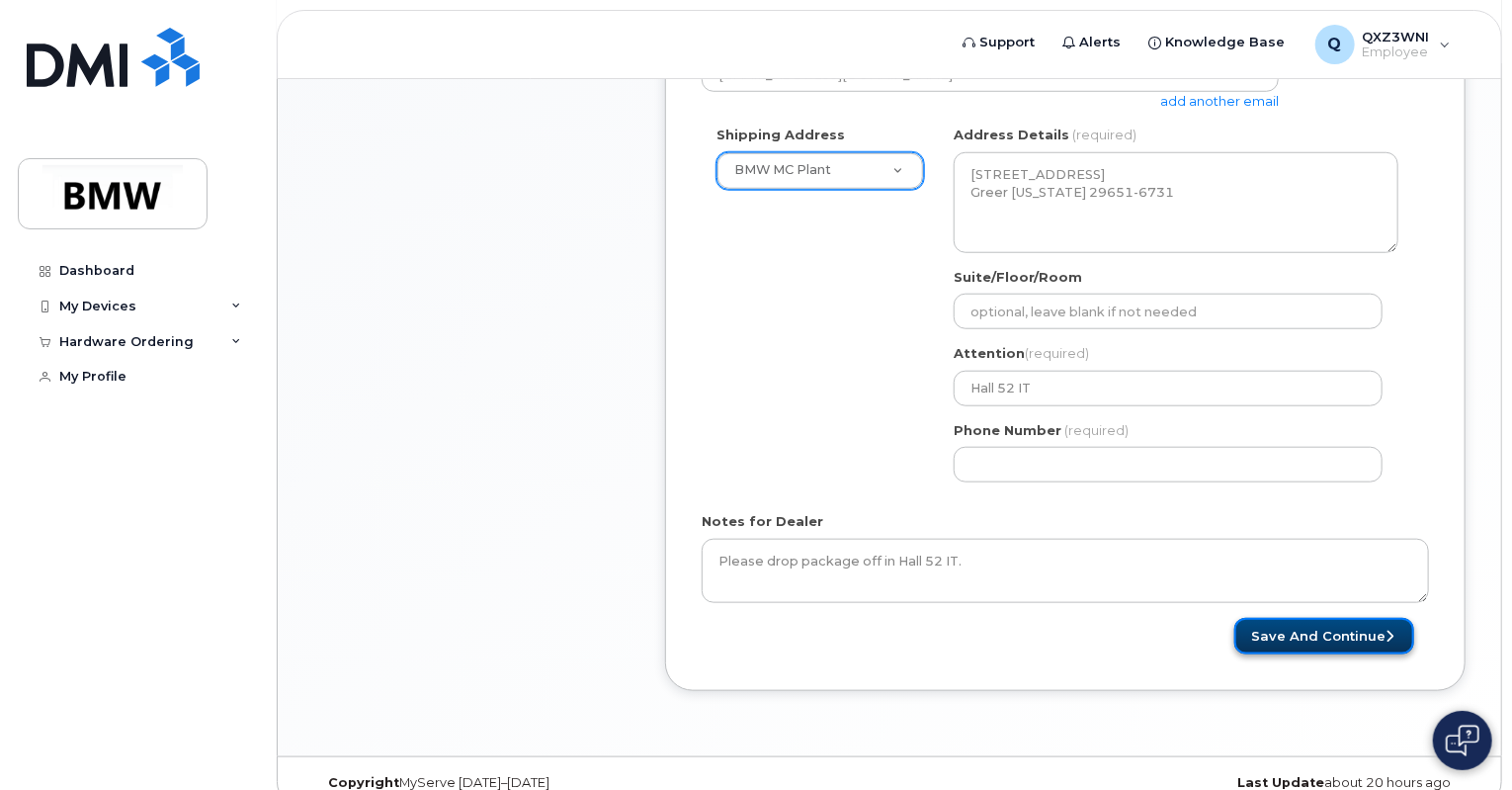 click on "Save and Continue" 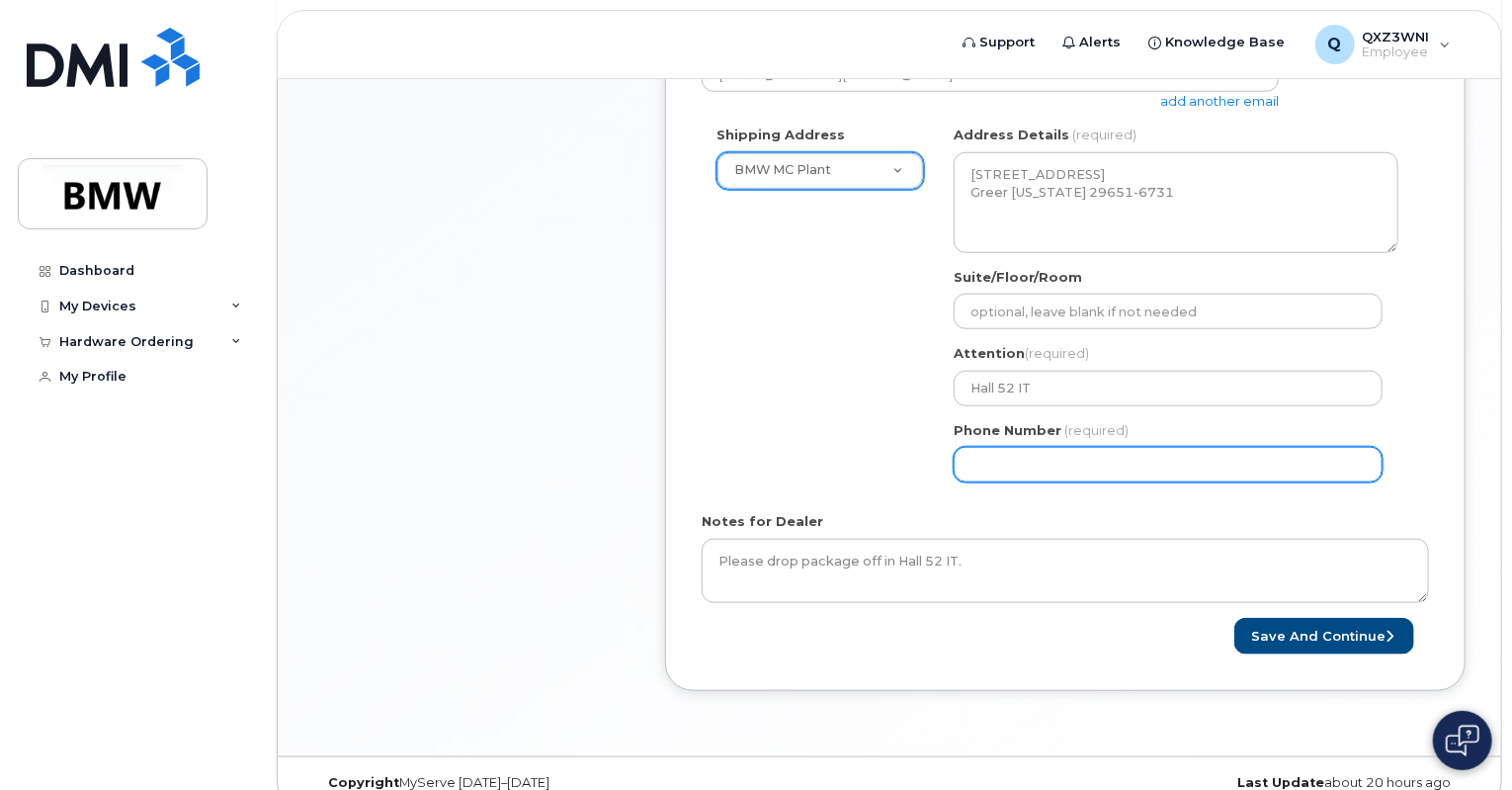 click on "Phone Number" 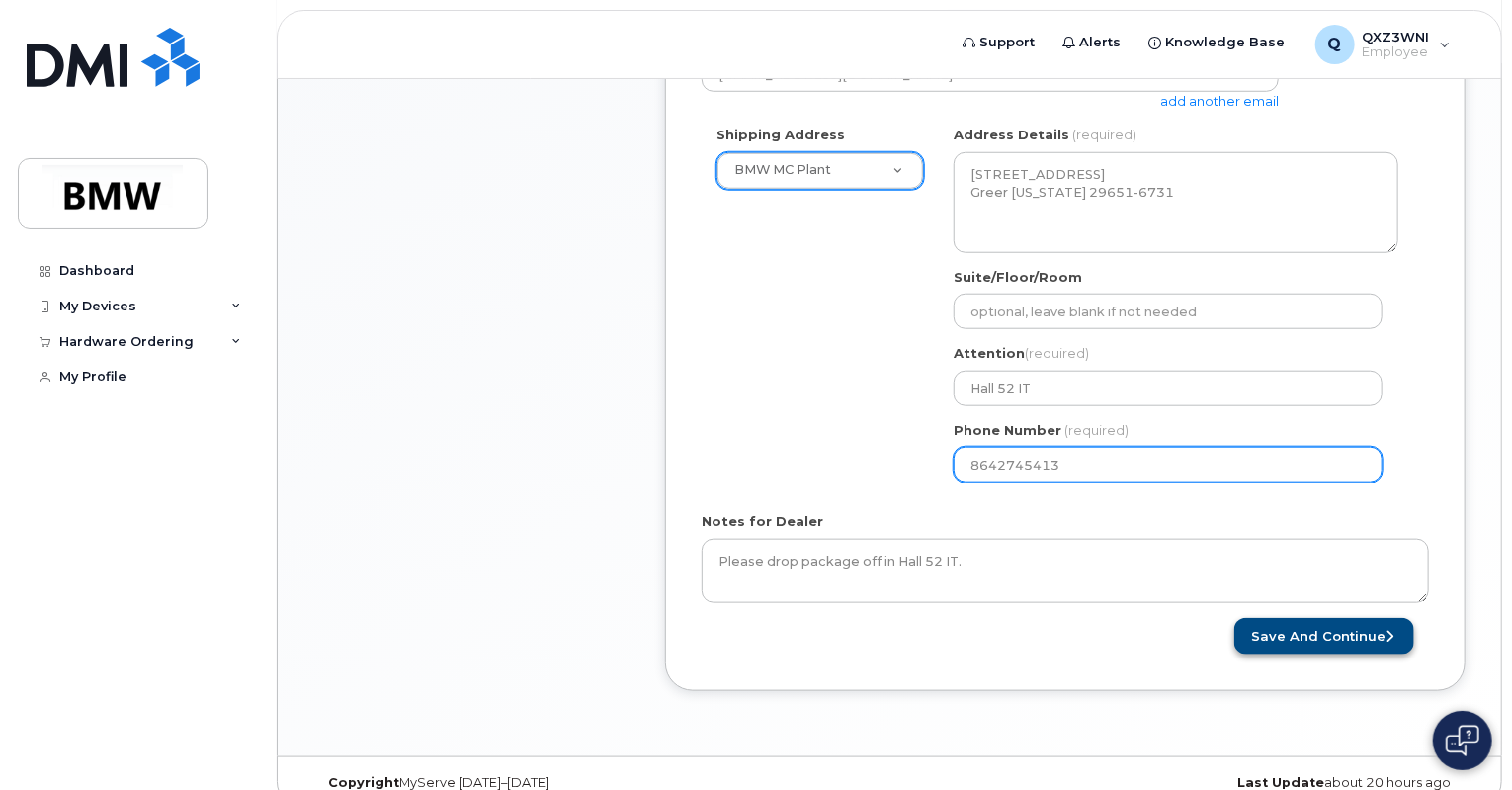 type on "8642745413" 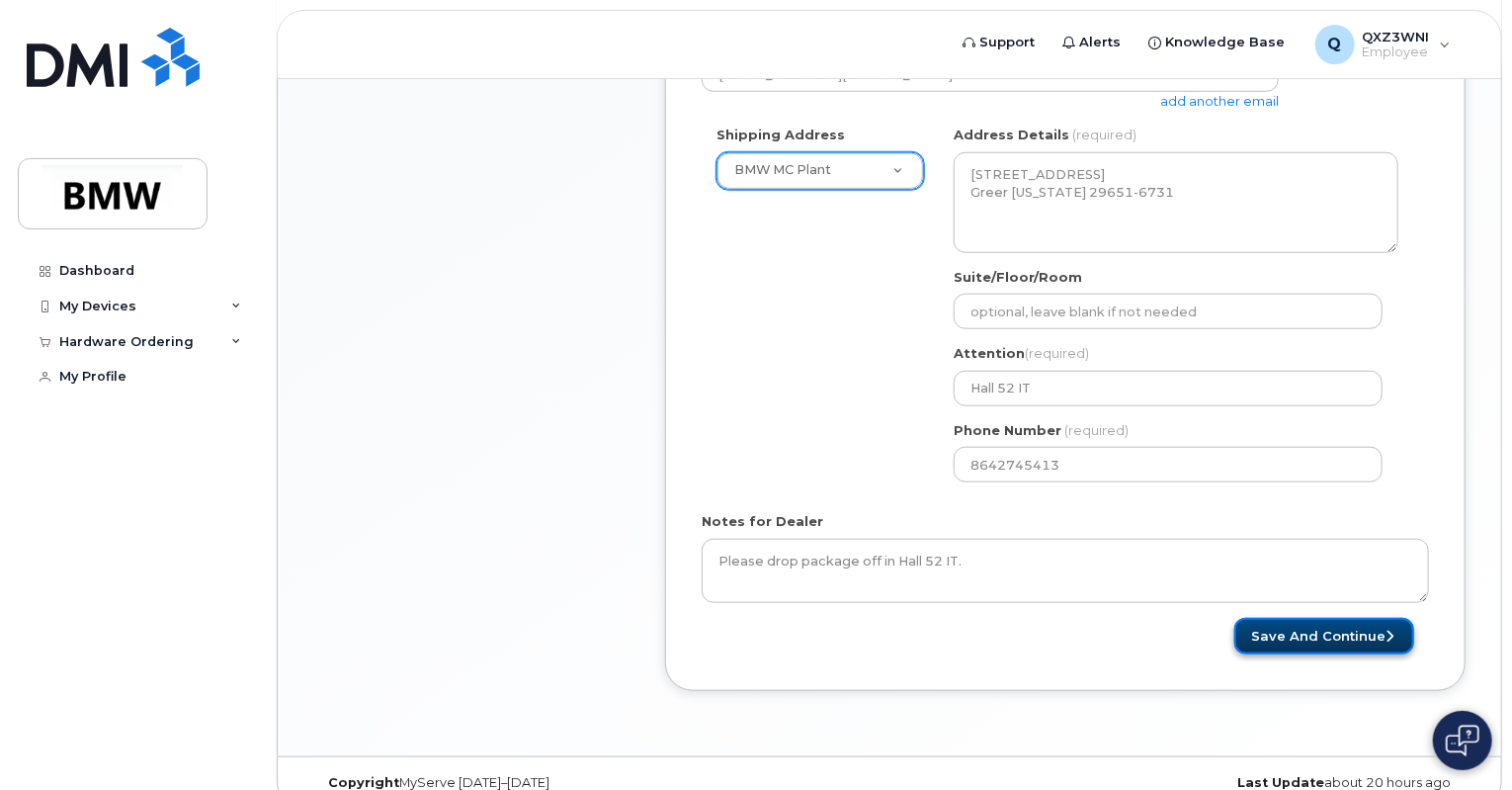 click on "Save and Continue" 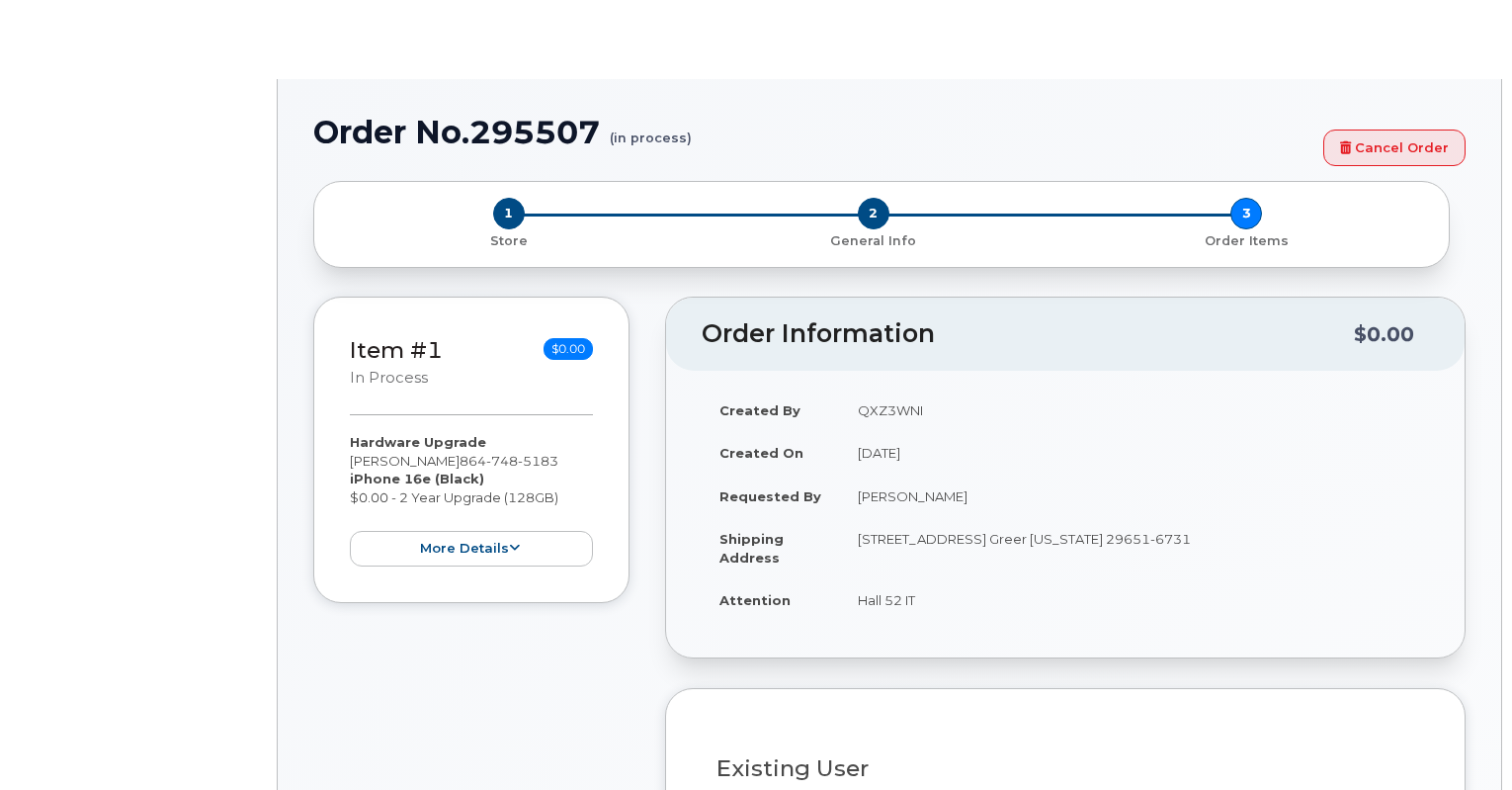scroll, scrollTop: 0, scrollLeft: 0, axis: both 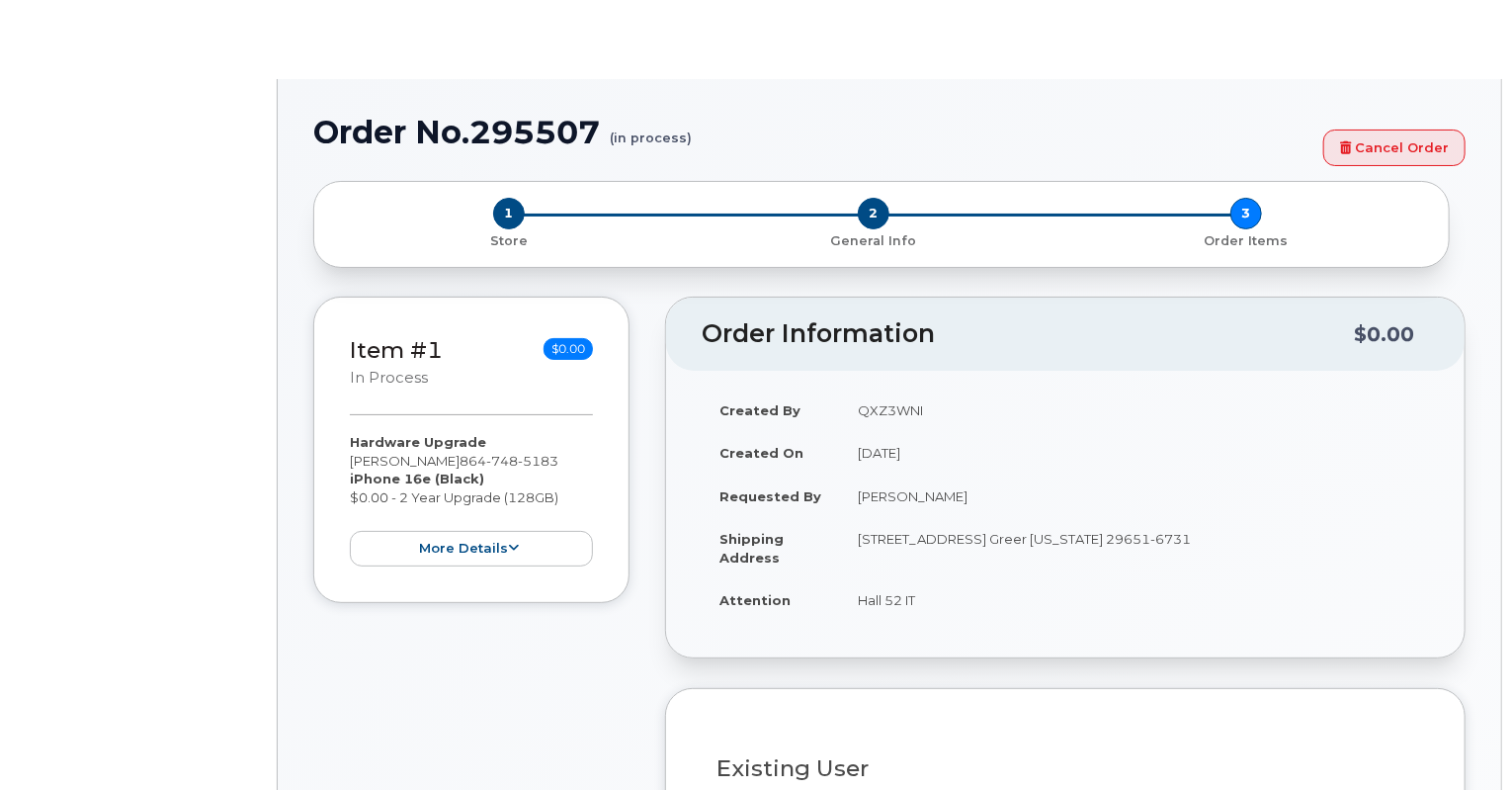 select on "1895418" 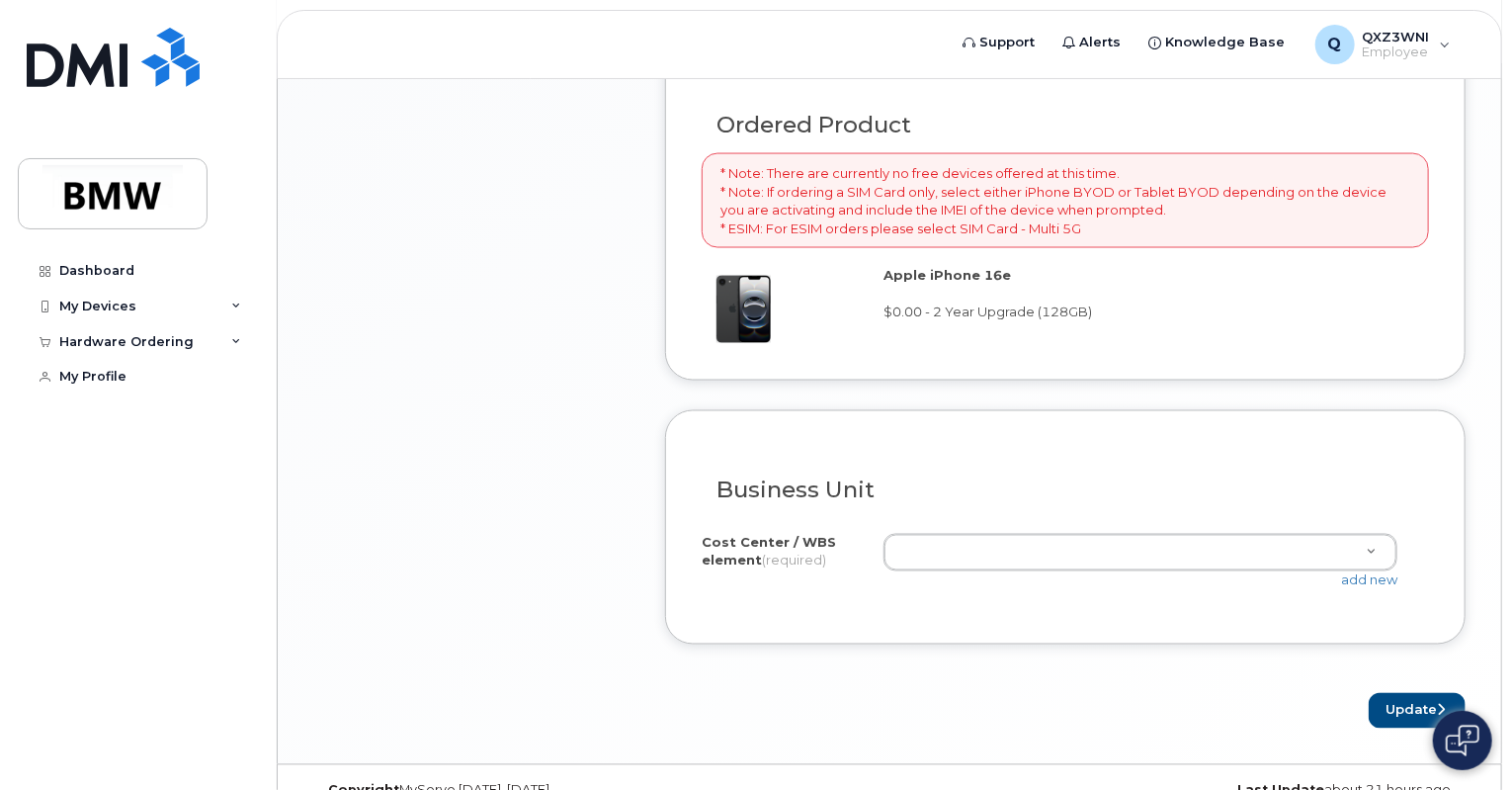 scroll, scrollTop: 1561, scrollLeft: 0, axis: vertical 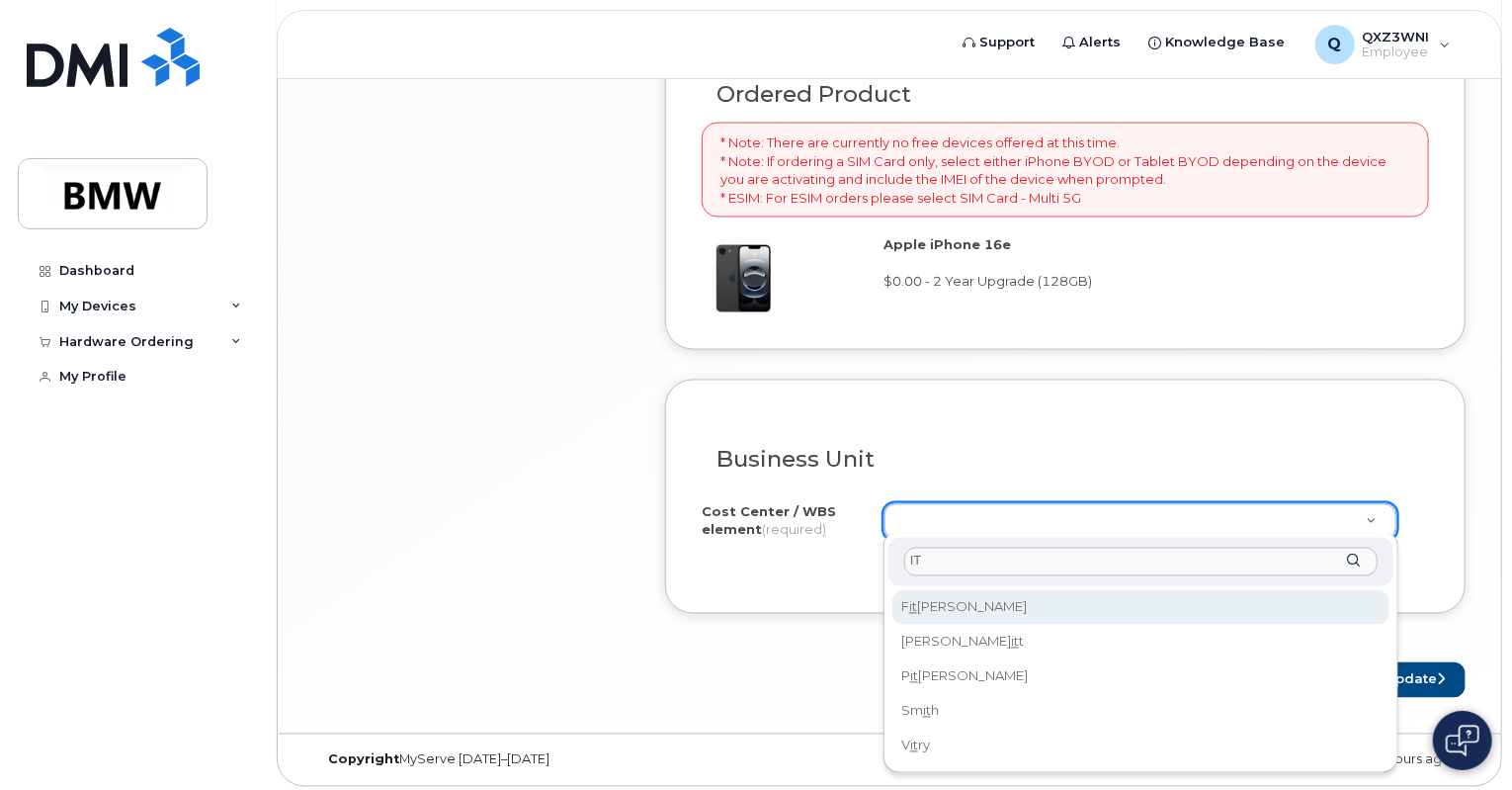 type on "I" 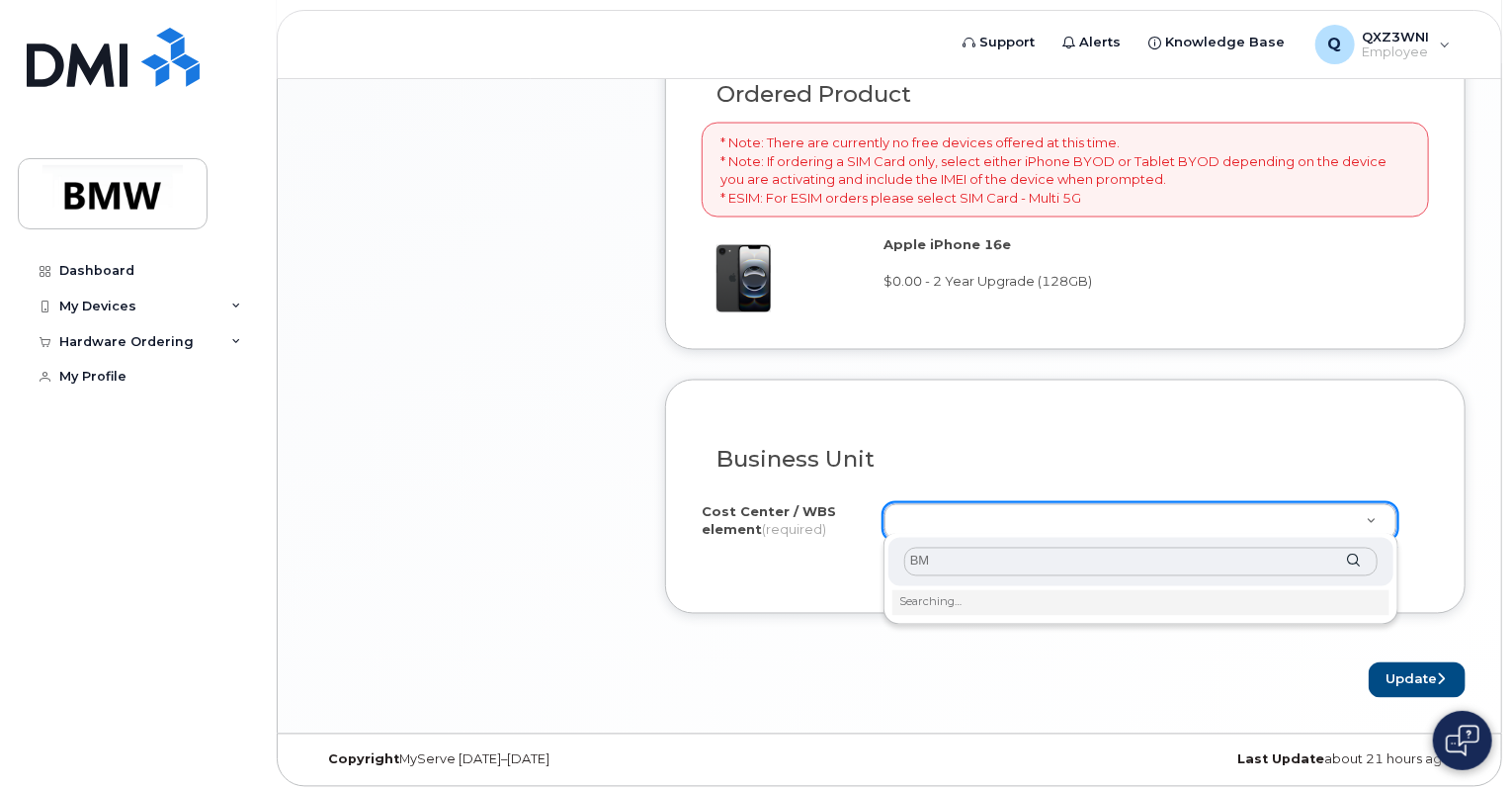 type on "B" 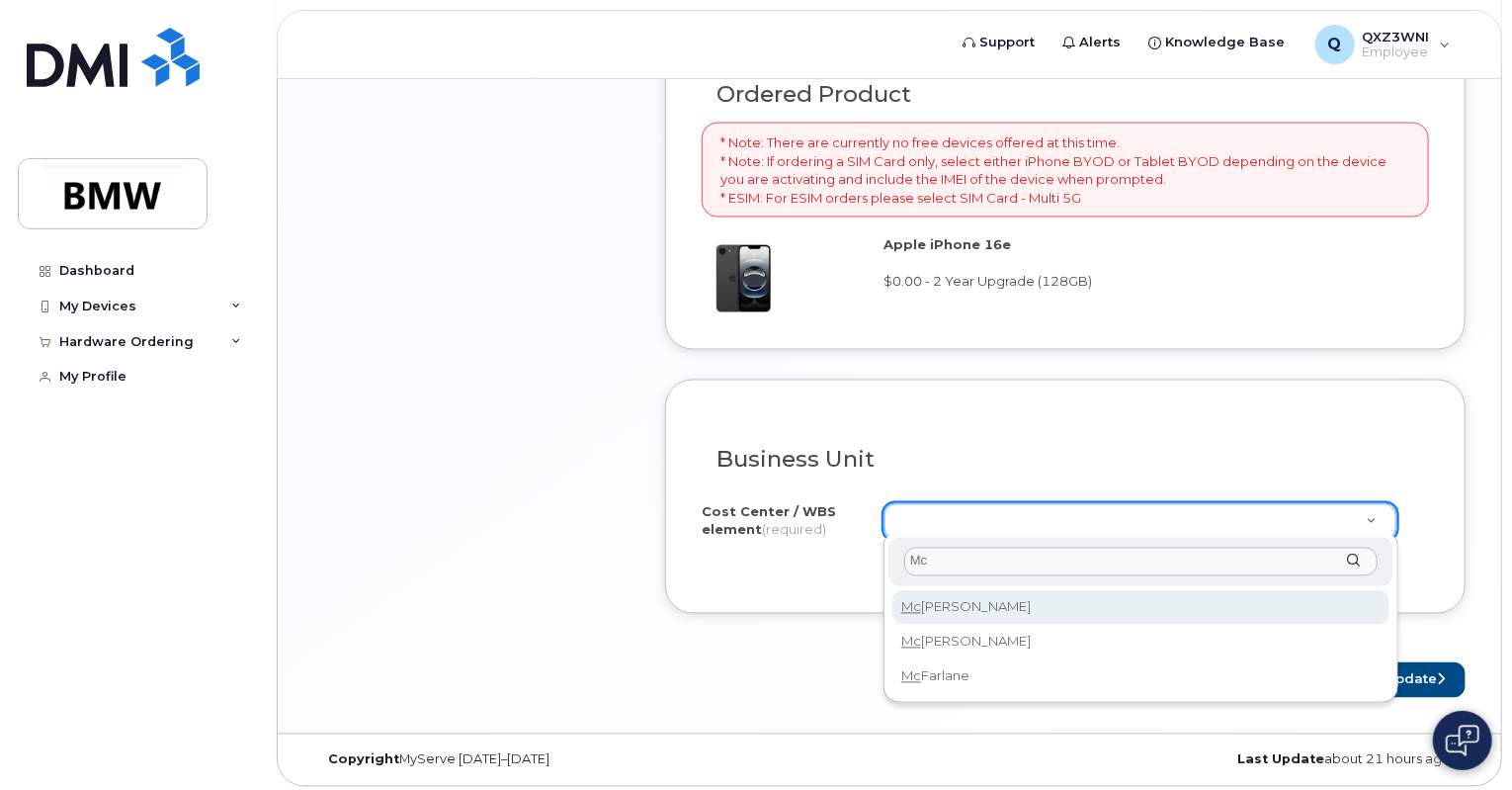 type on "M" 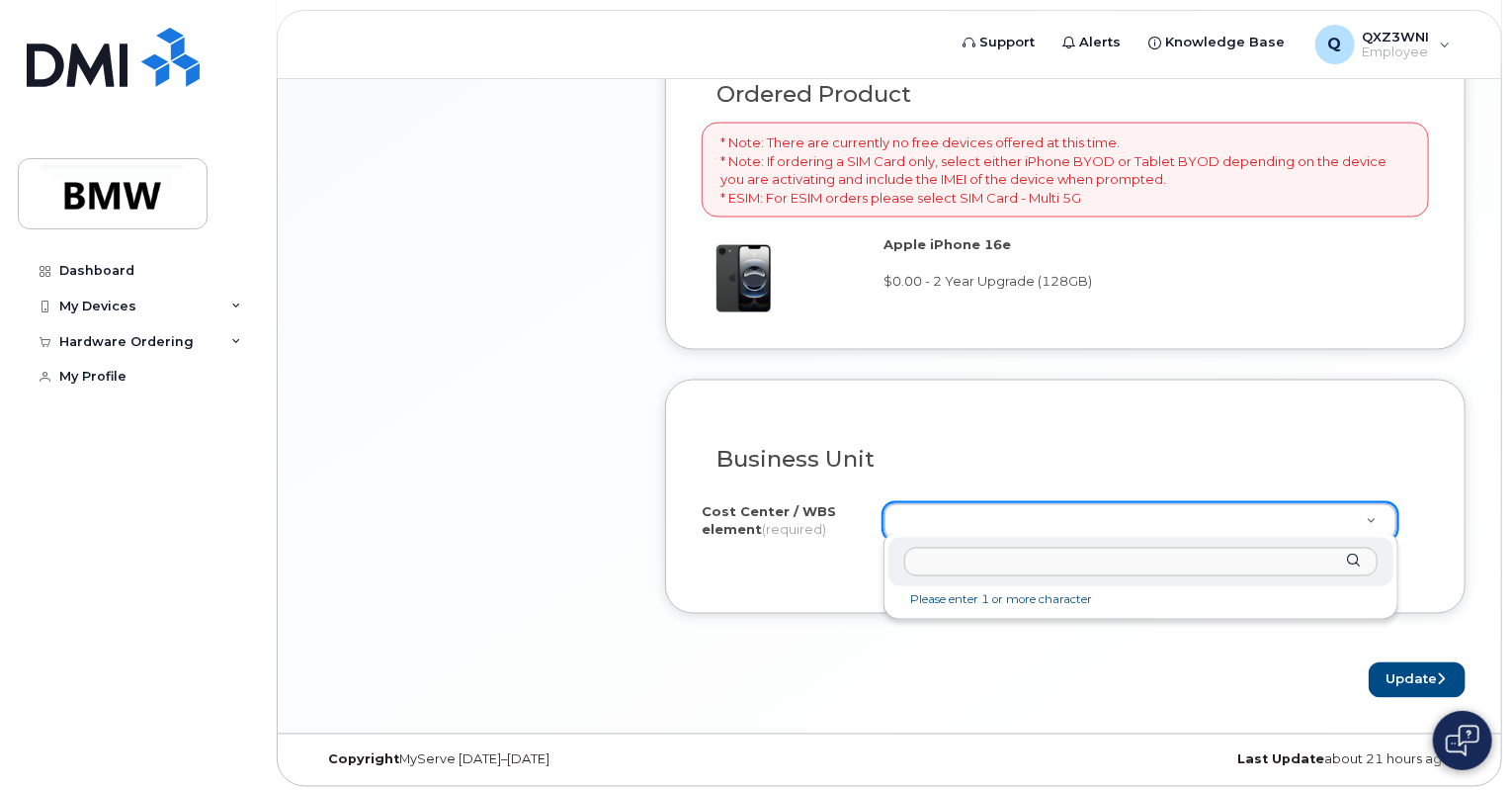 click 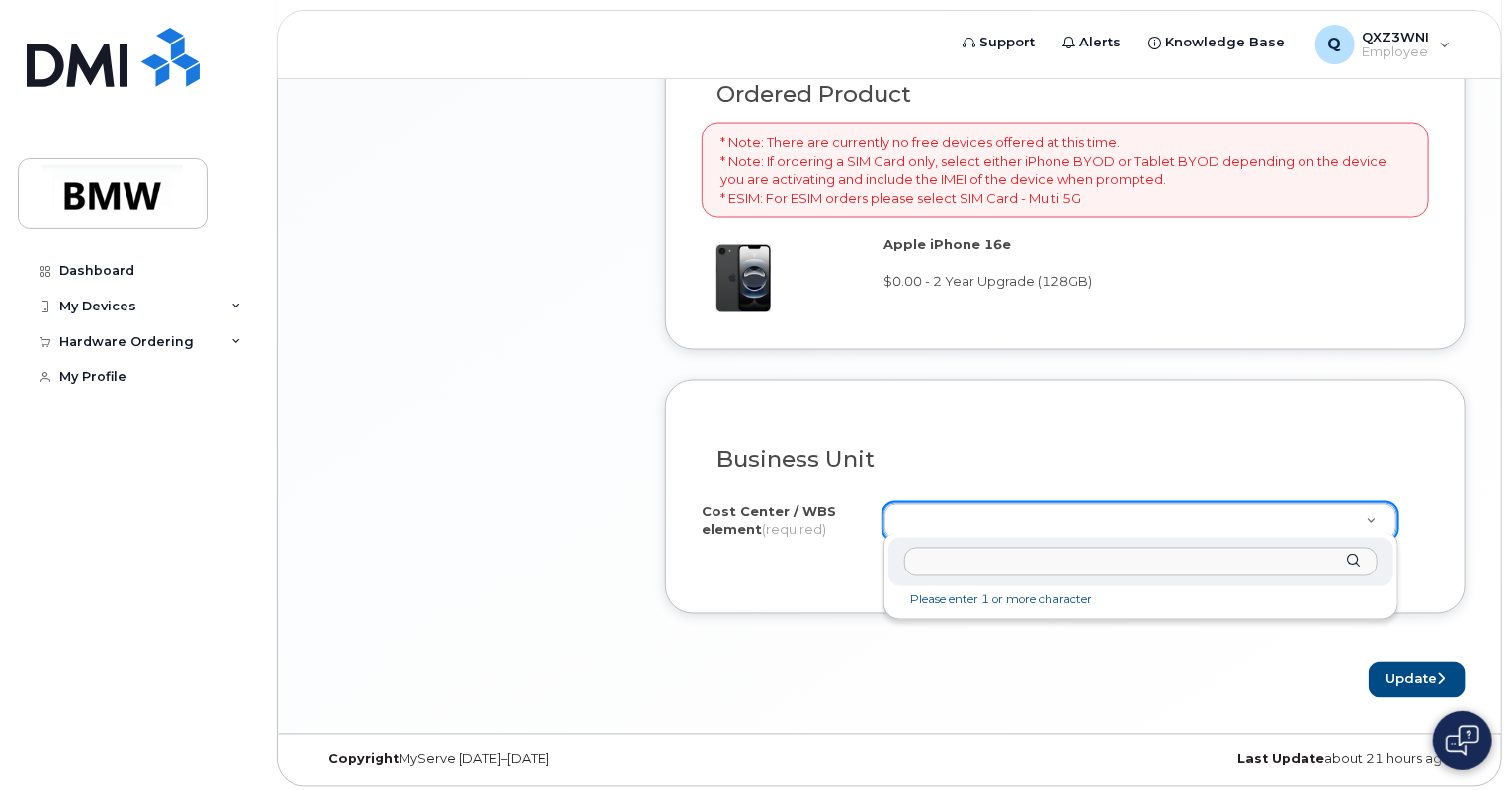 click 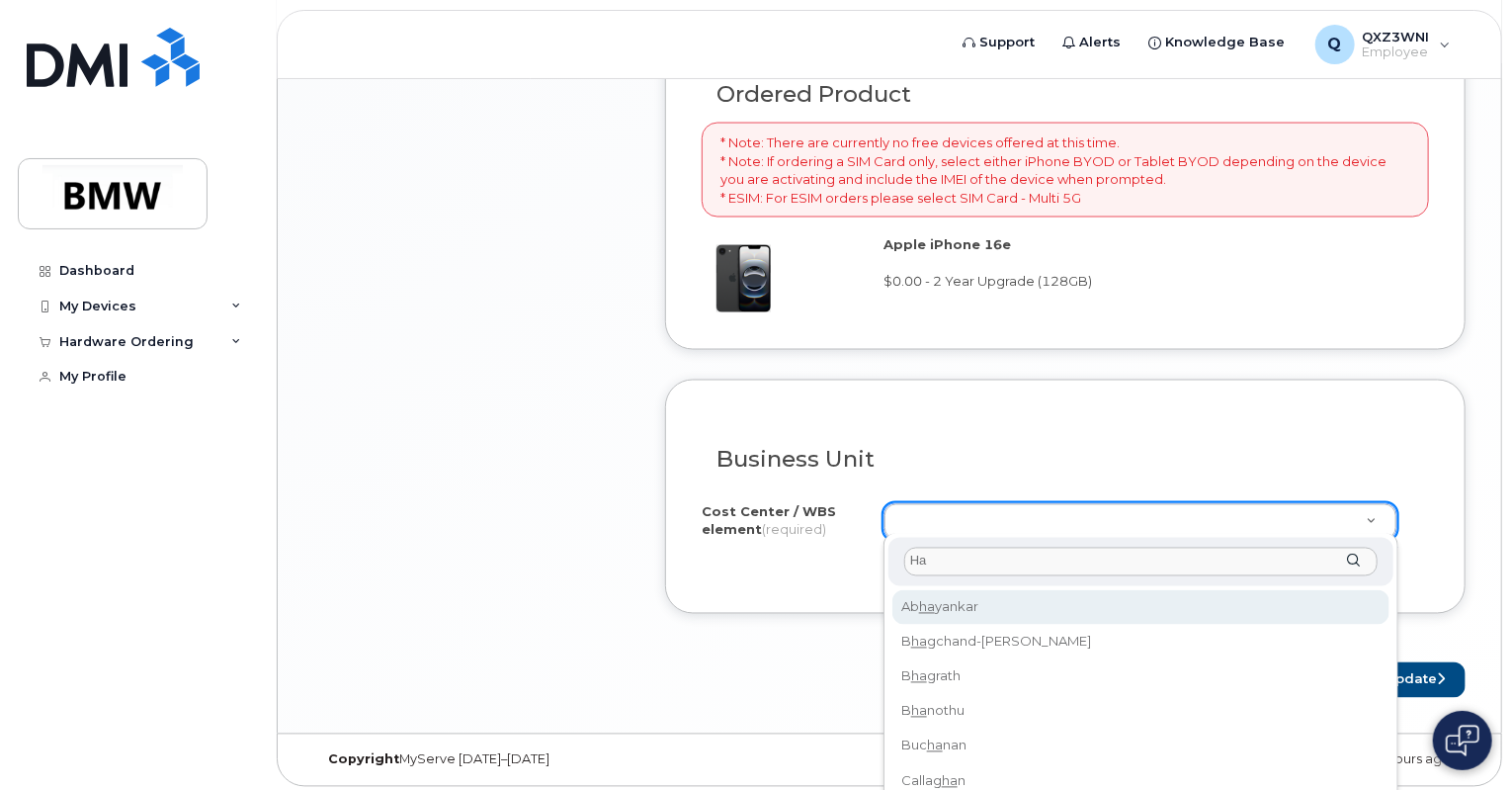 type on "H" 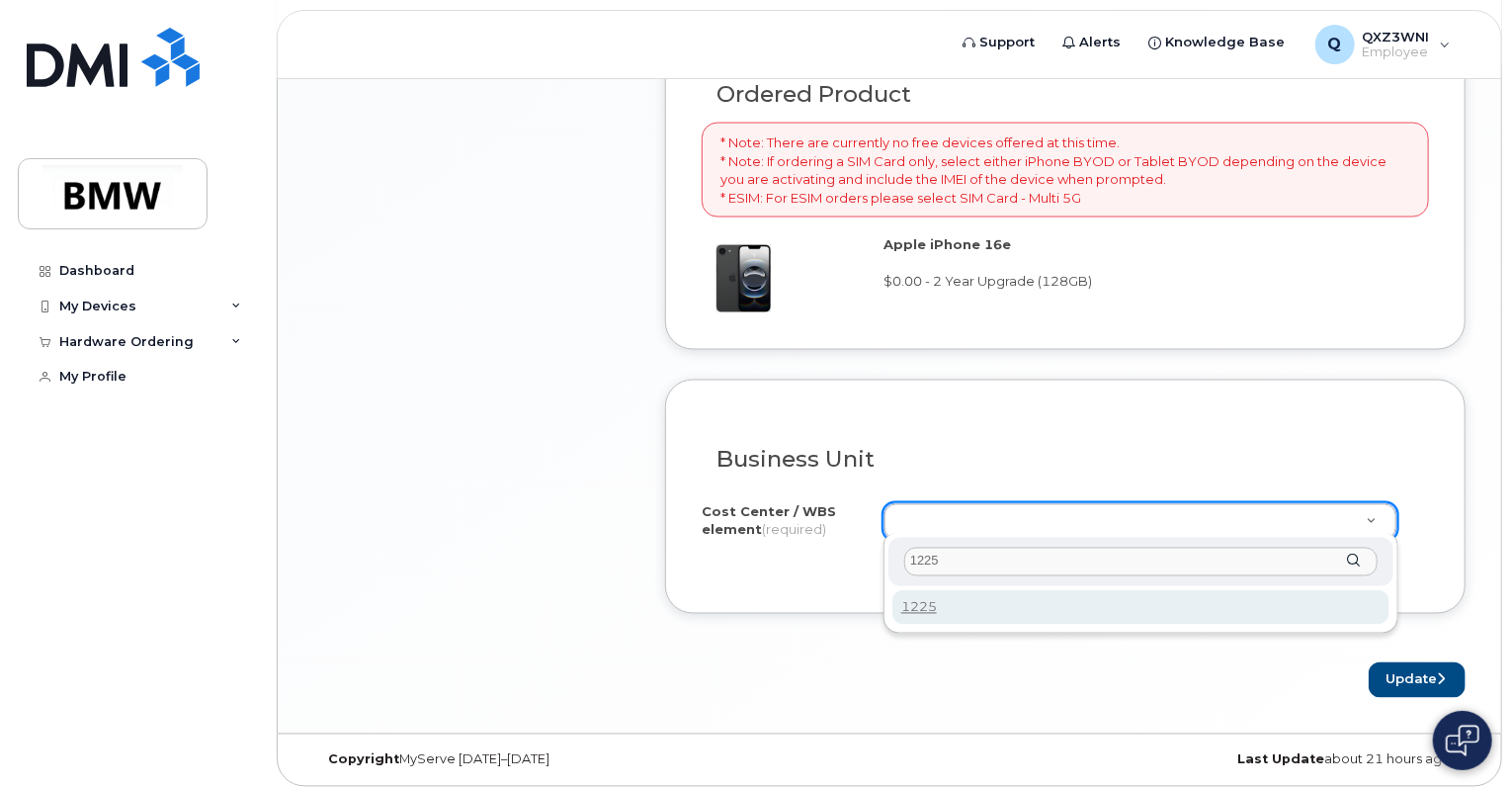 type on "1225" 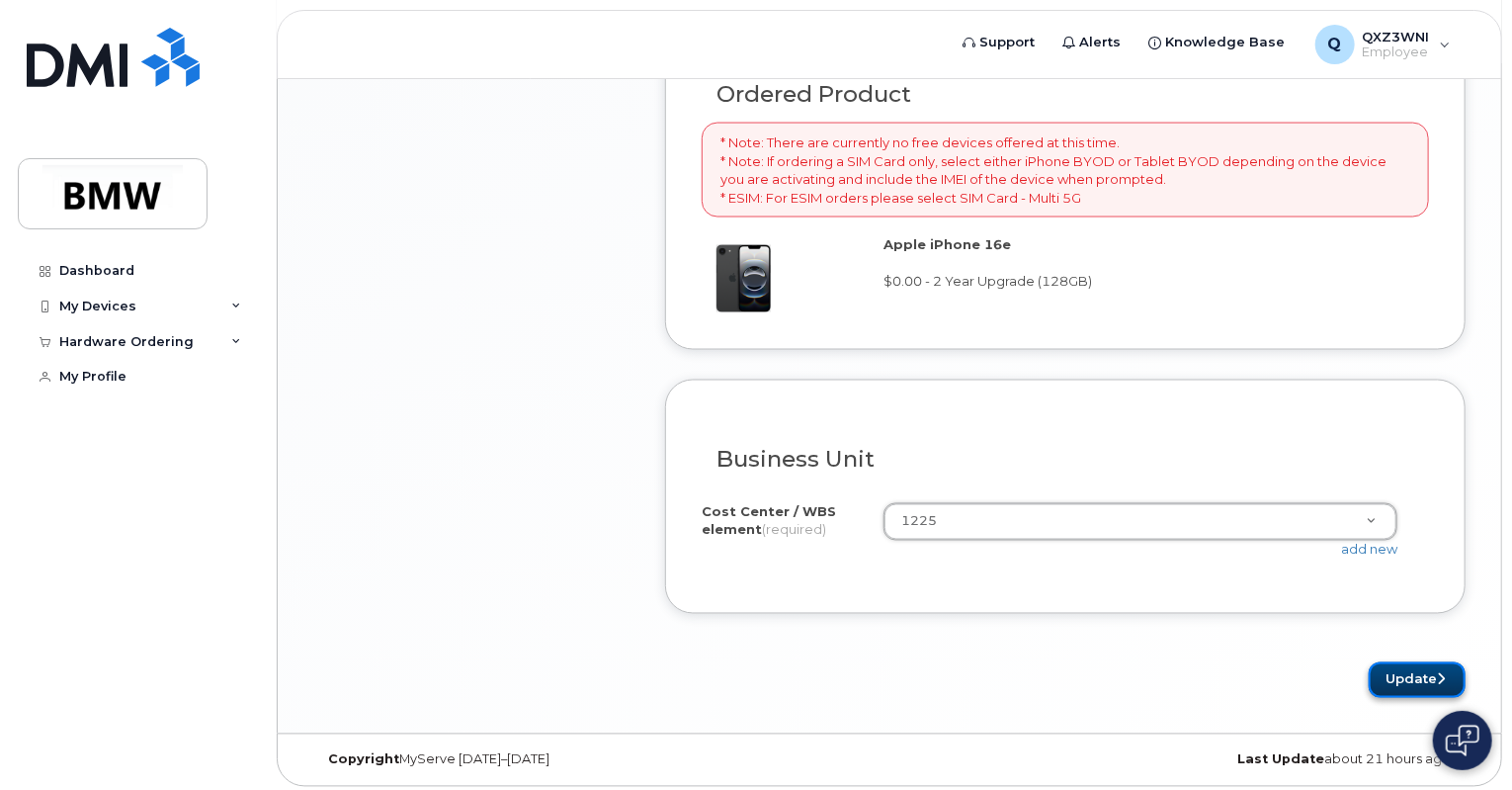 click on "Update" 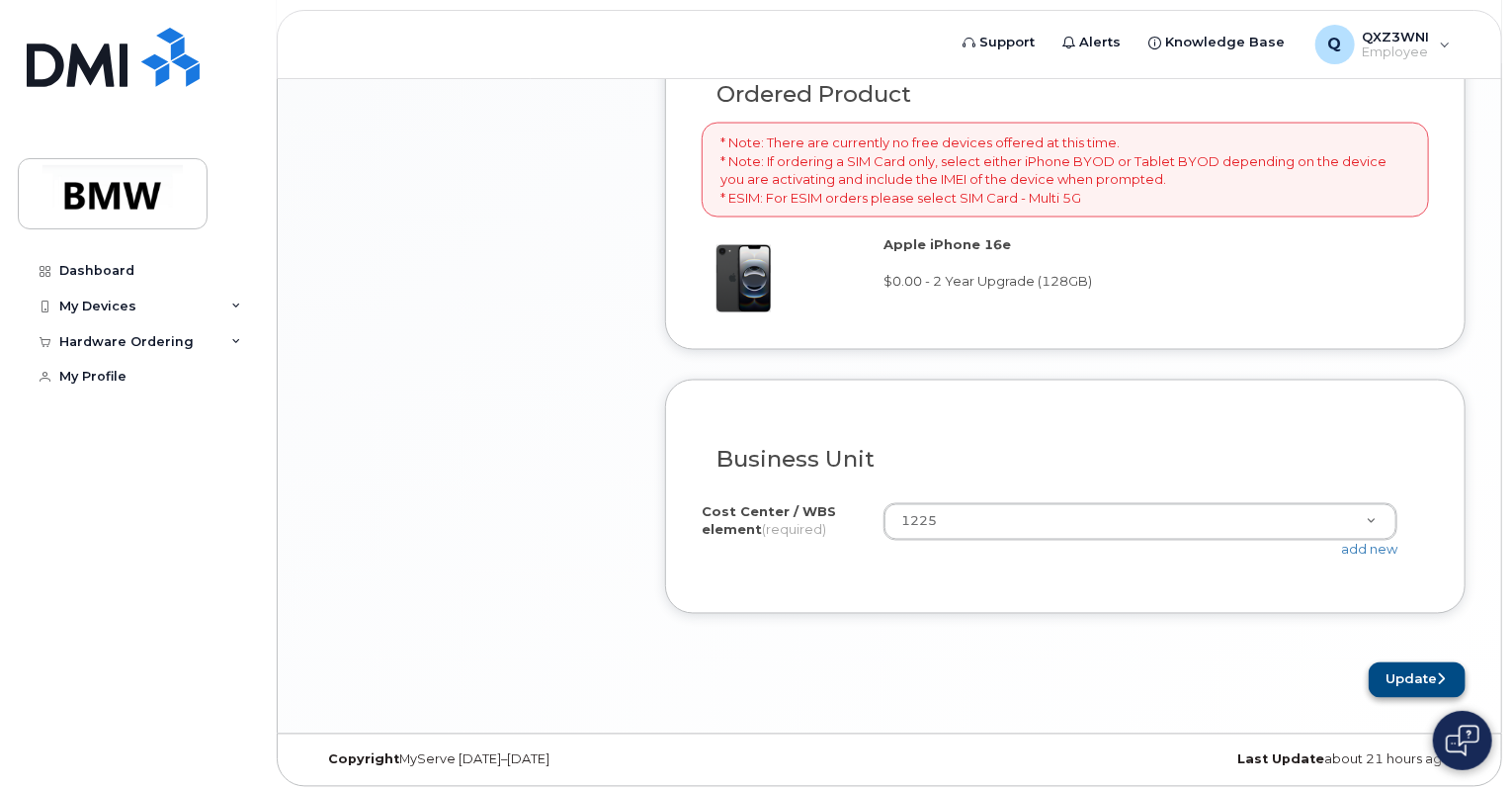 scroll, scrollTop: 1451, scrollLeft: 0, axis: vertical 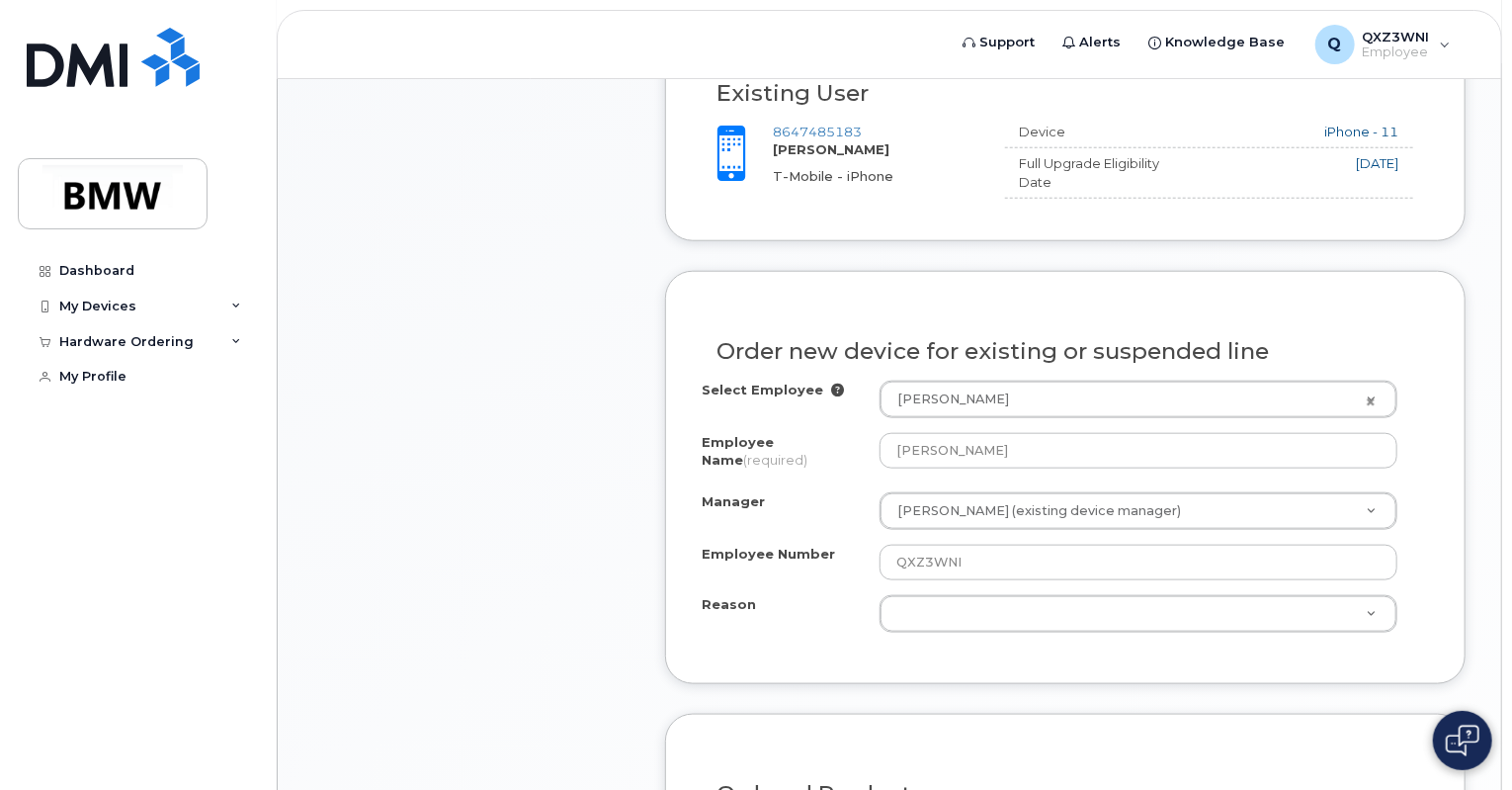 click on "Reason" 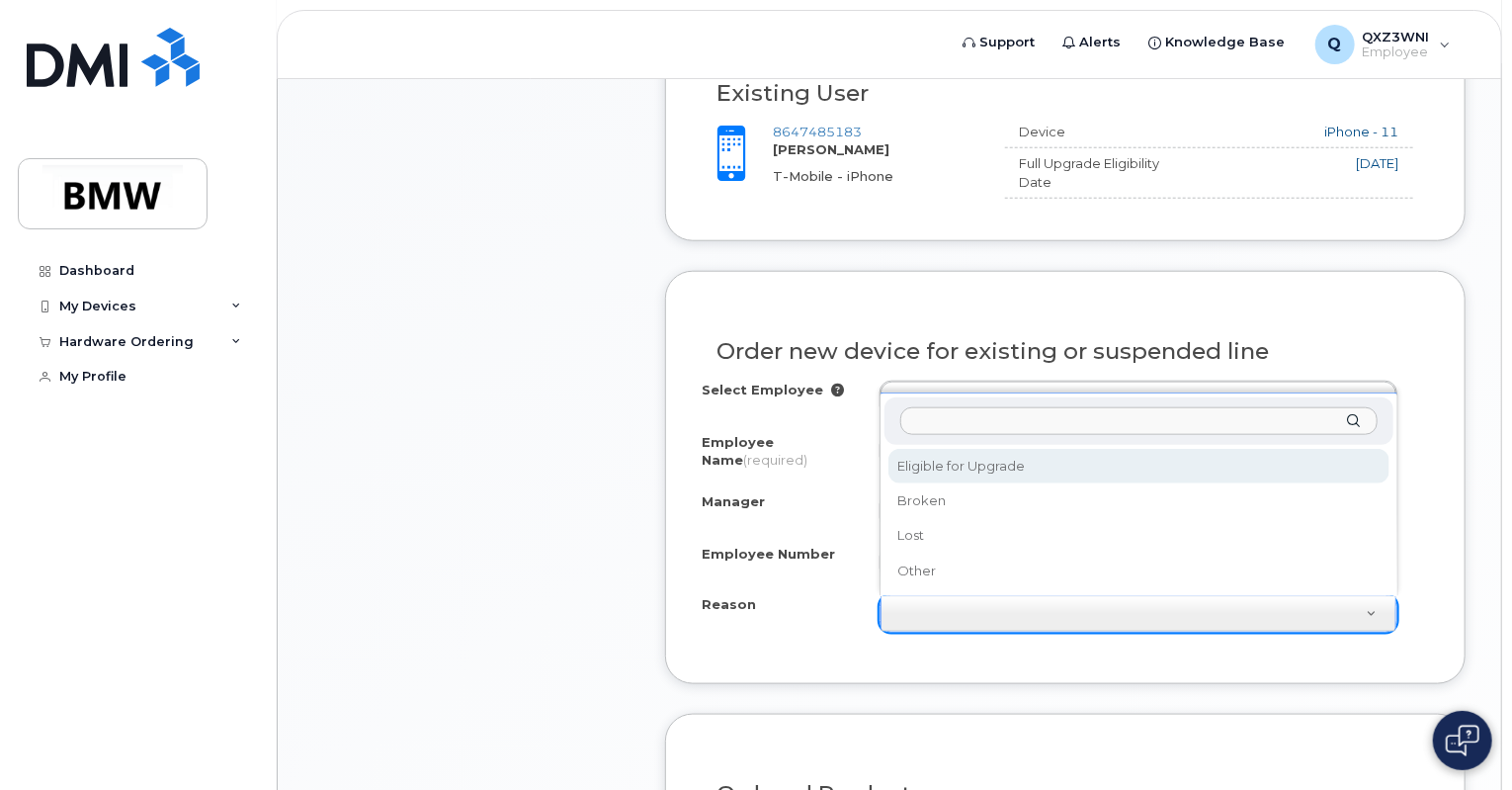 select on "eligible_for_upgrade" 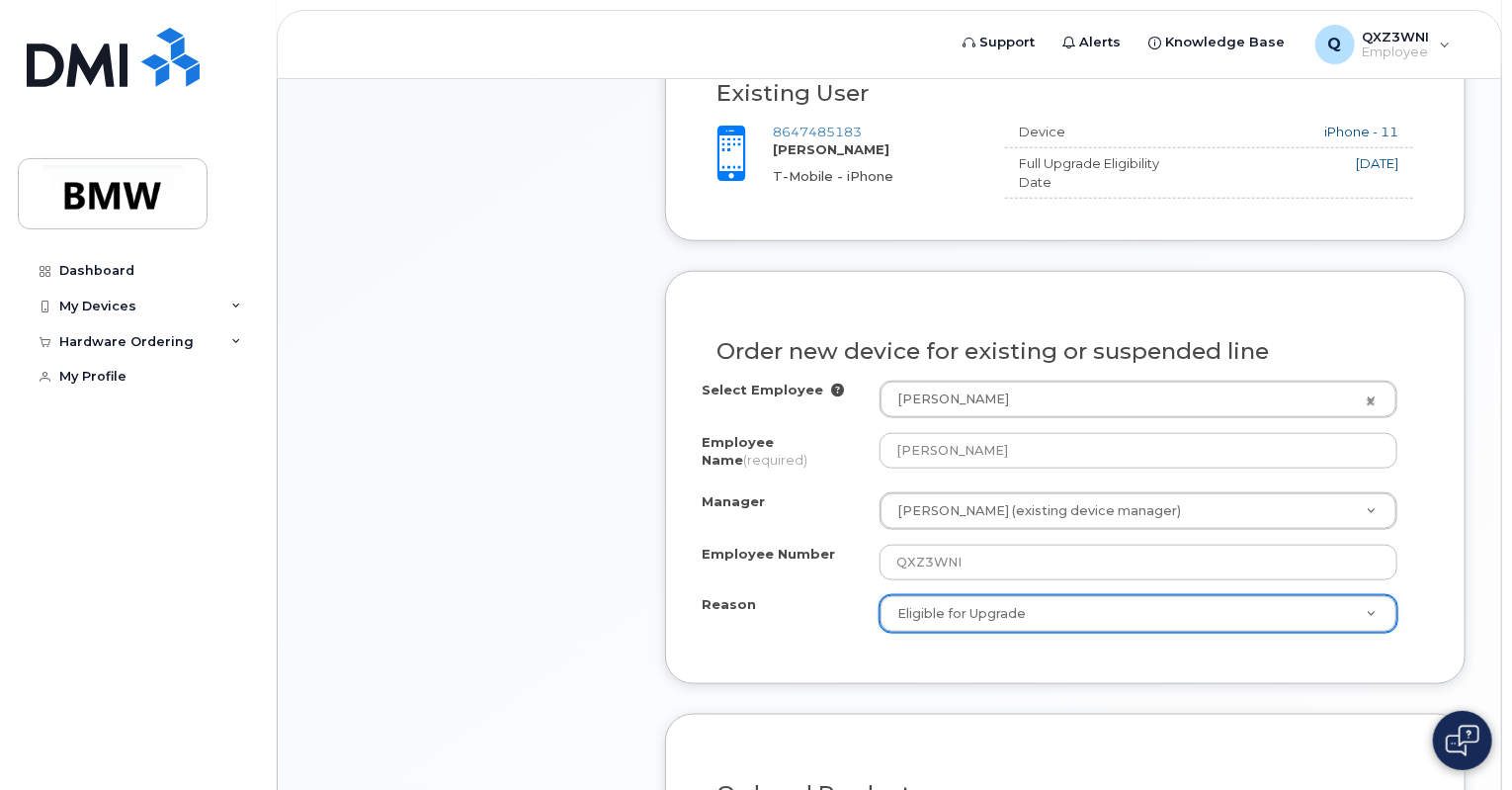scroll, scrollTop: 1561, scrollLeft: 0, axis: vertical 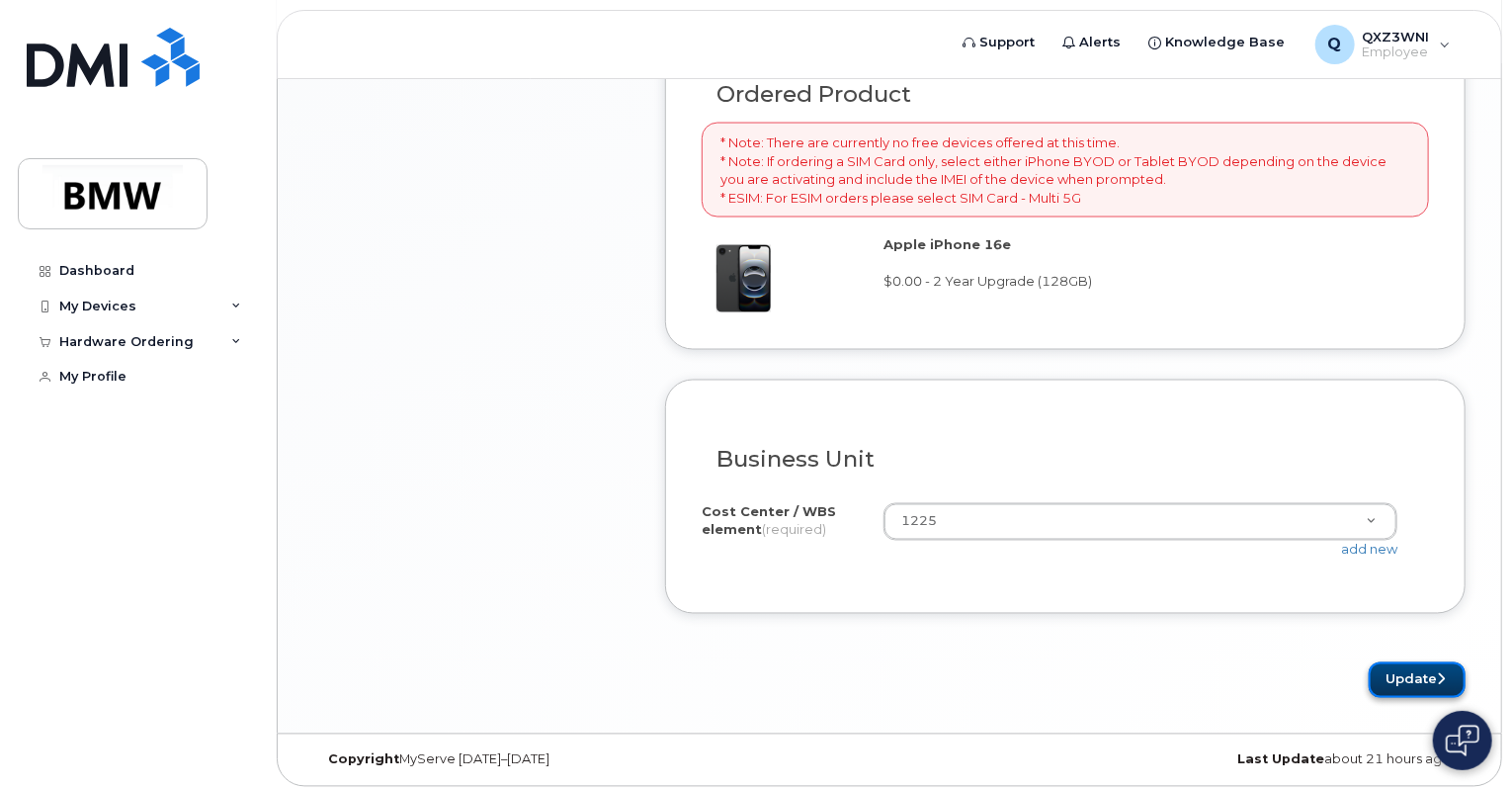 click on "Update" 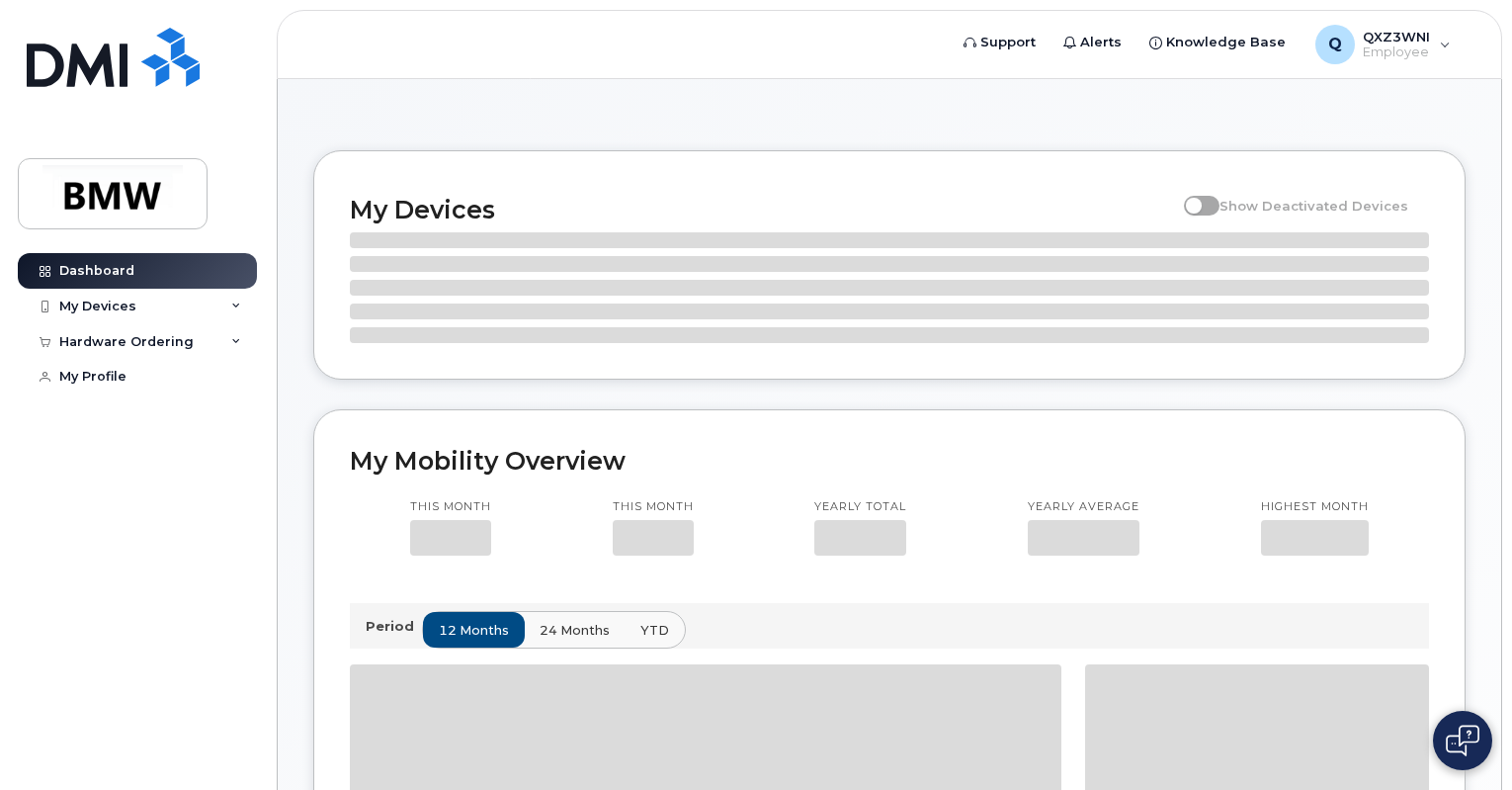 scroll, scrollTop: 0, scrollLeft: 0, axis: both 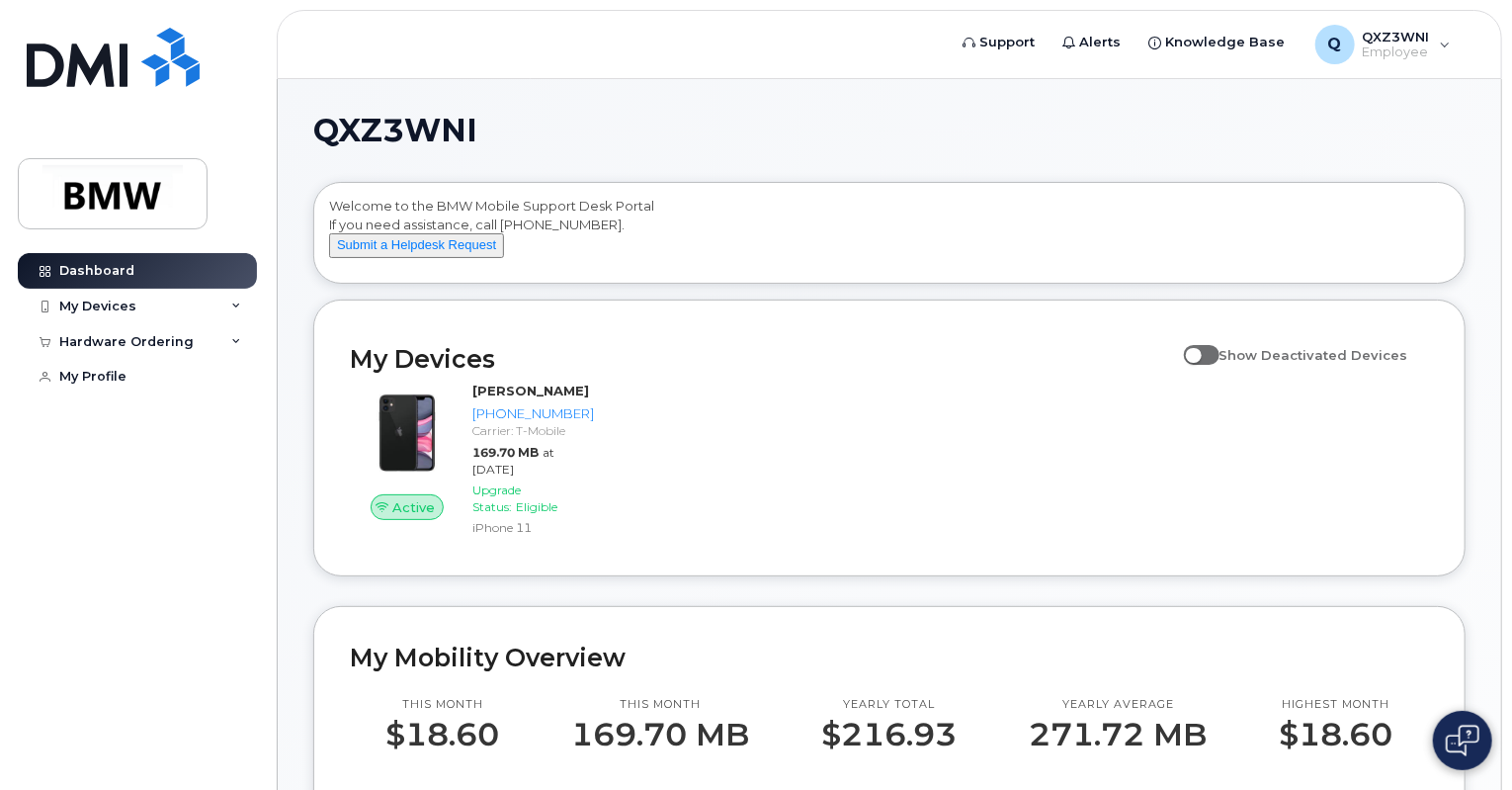 drag, startPoint x: 1297, startPoint y: 0, endPoint x: 965, endPoint y: 118, distance: 352.34642 